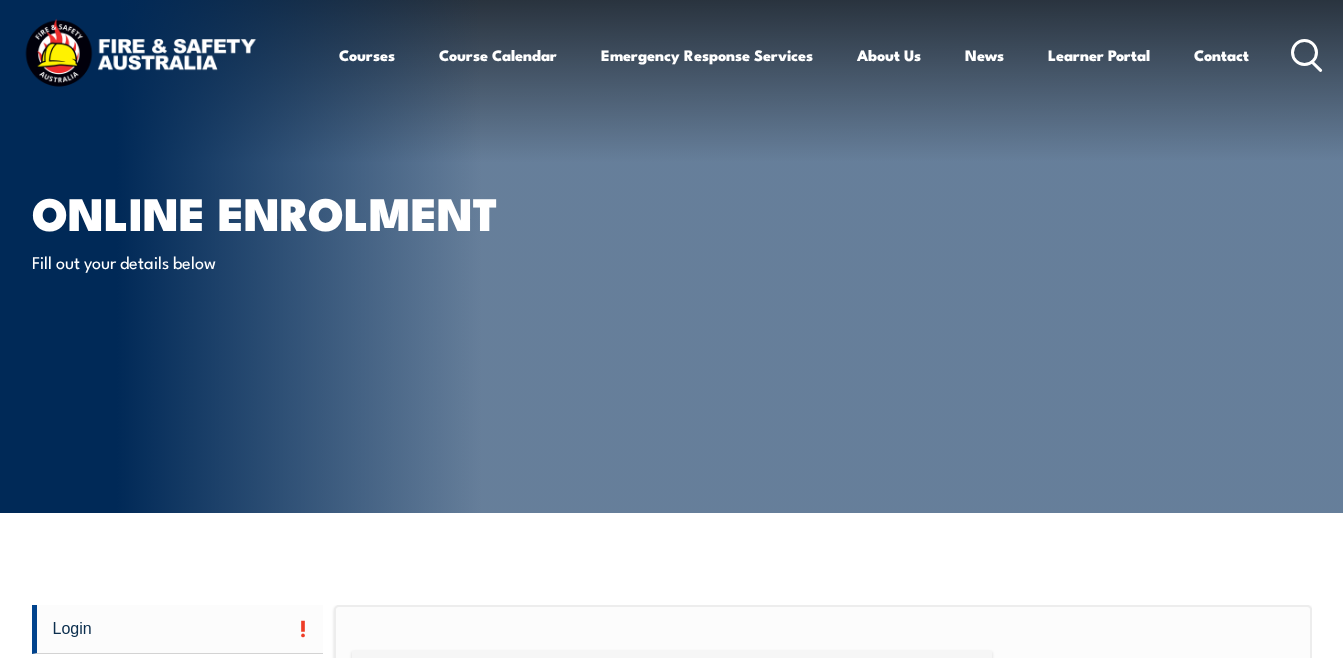 scroll, scrollTop: 282, scrollLeft: 0, axis: vertical 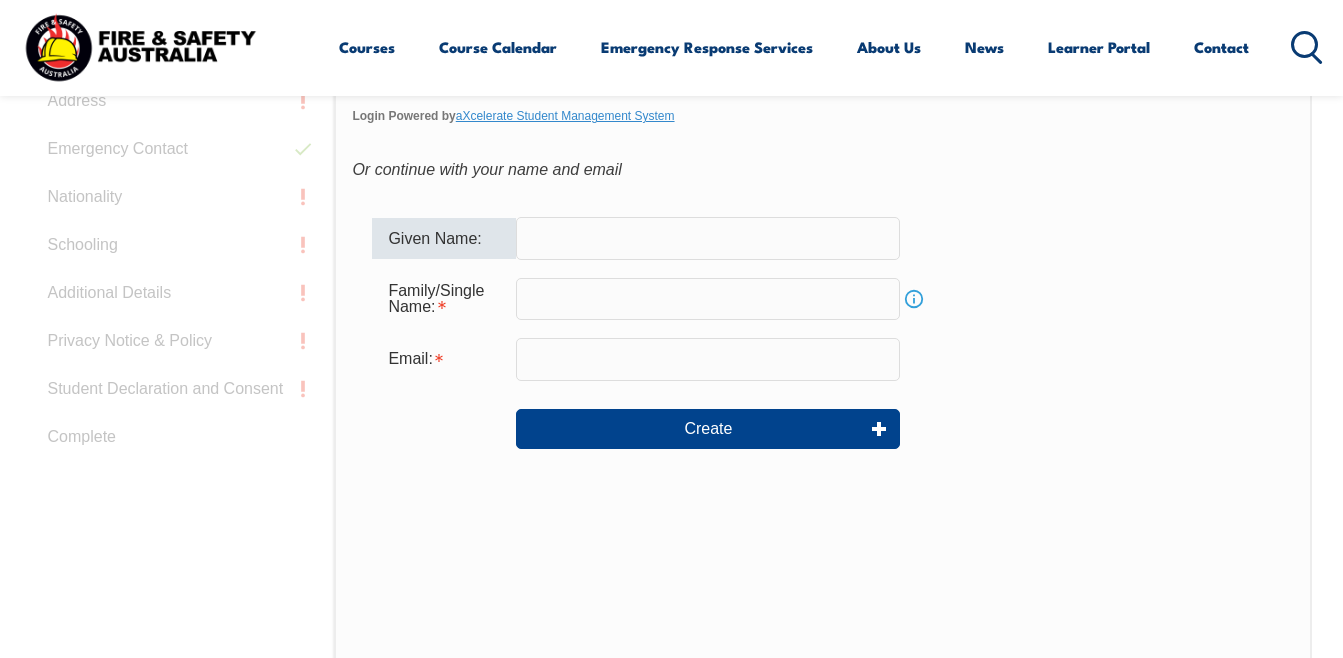 click at bounding box center (708, 238) 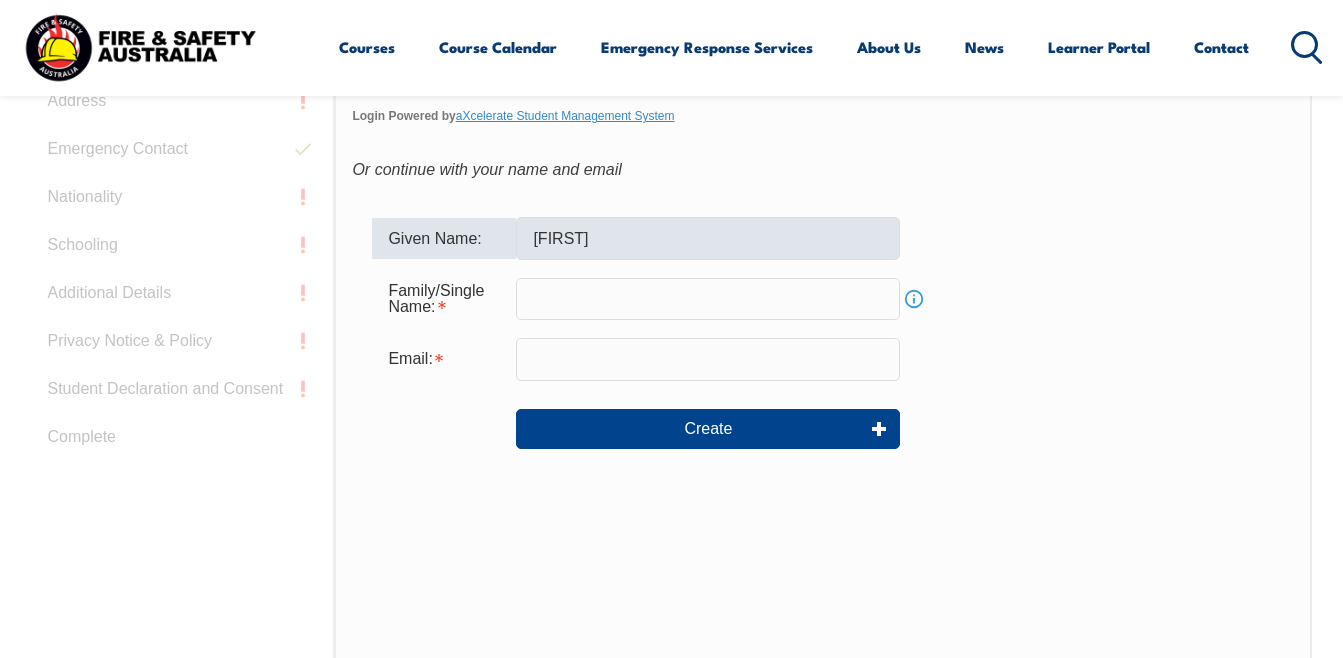type on "[LAST]" 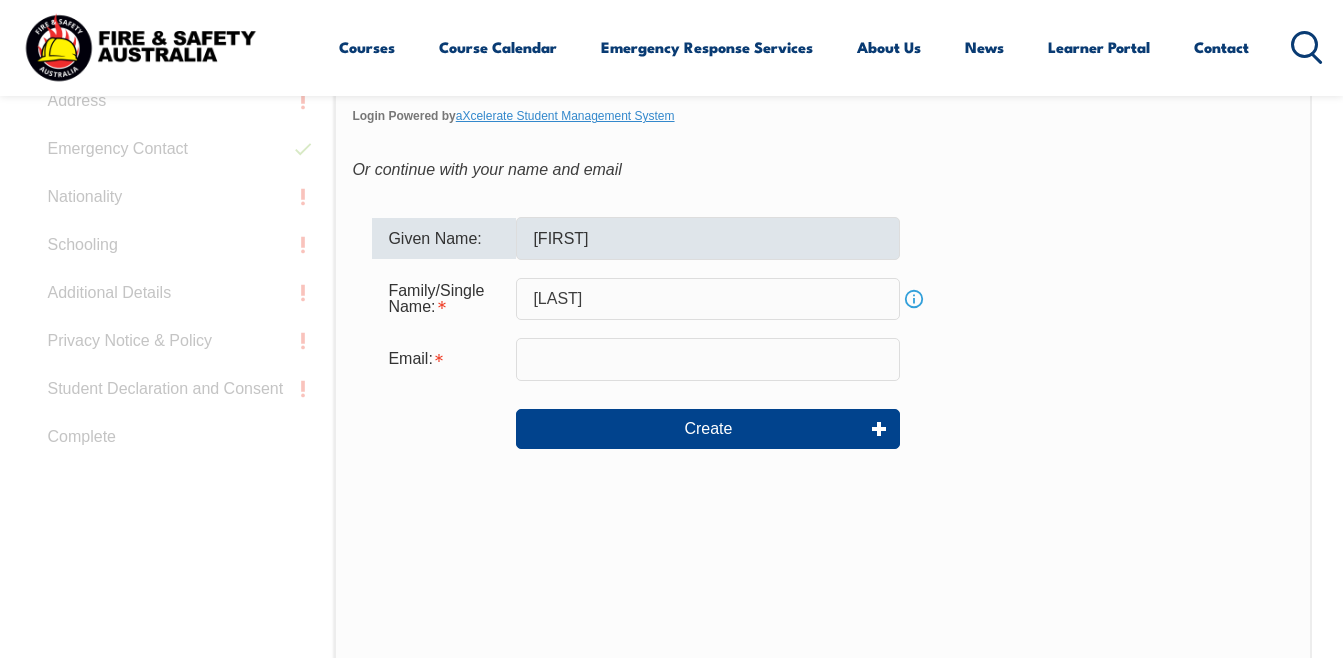type on "[EMAIL]" 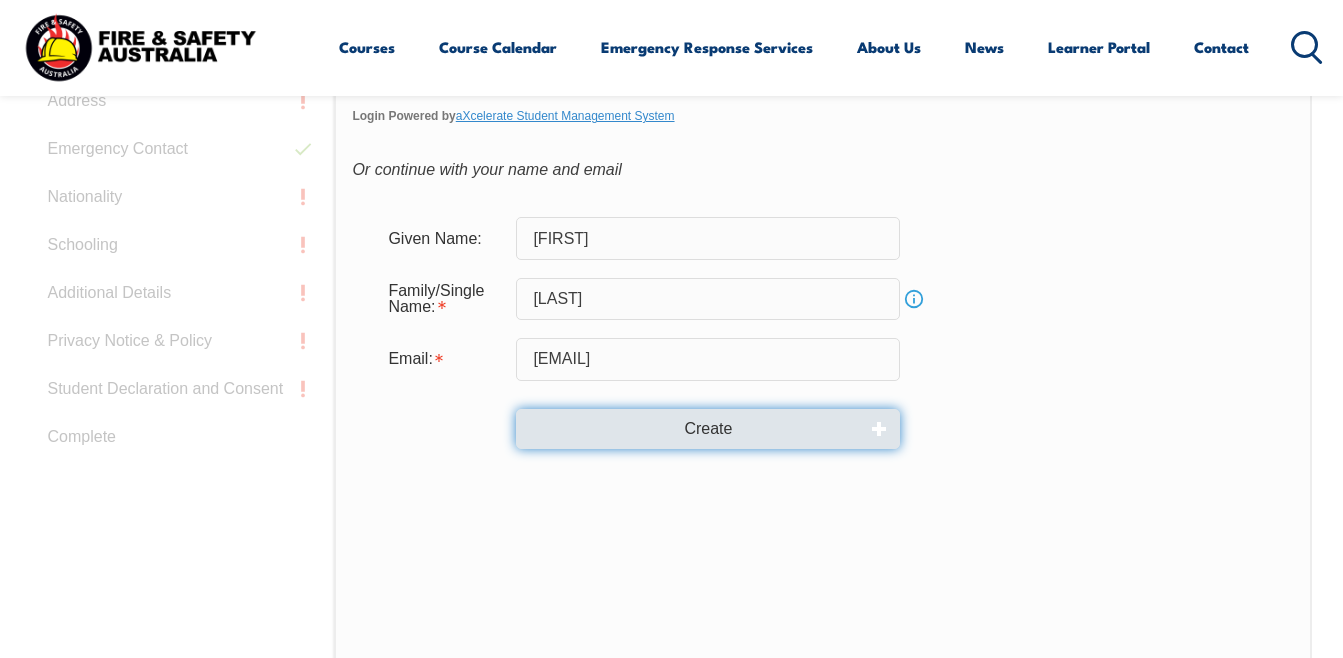 click on "Create" at bounding box center (708, 429) 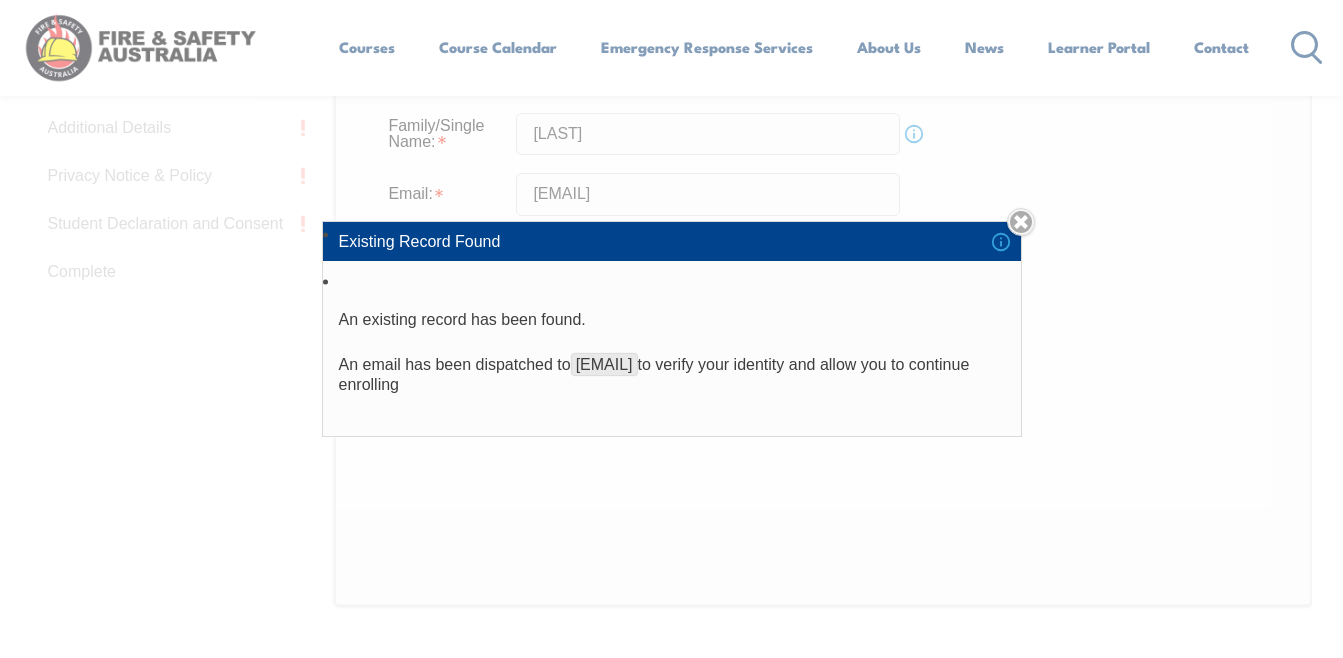 scroll, scrollTop: 873, scrollLeft: 0, axis: vertical 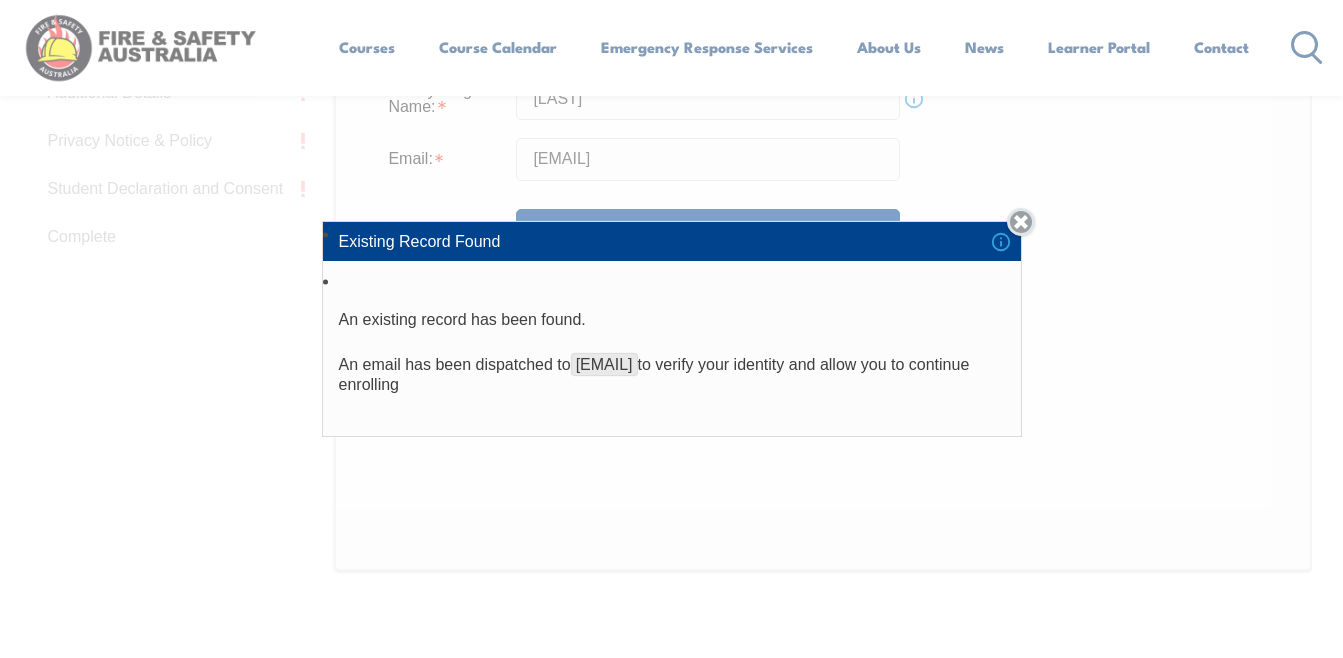 click on "Close" at bounding box center (1021, 222) 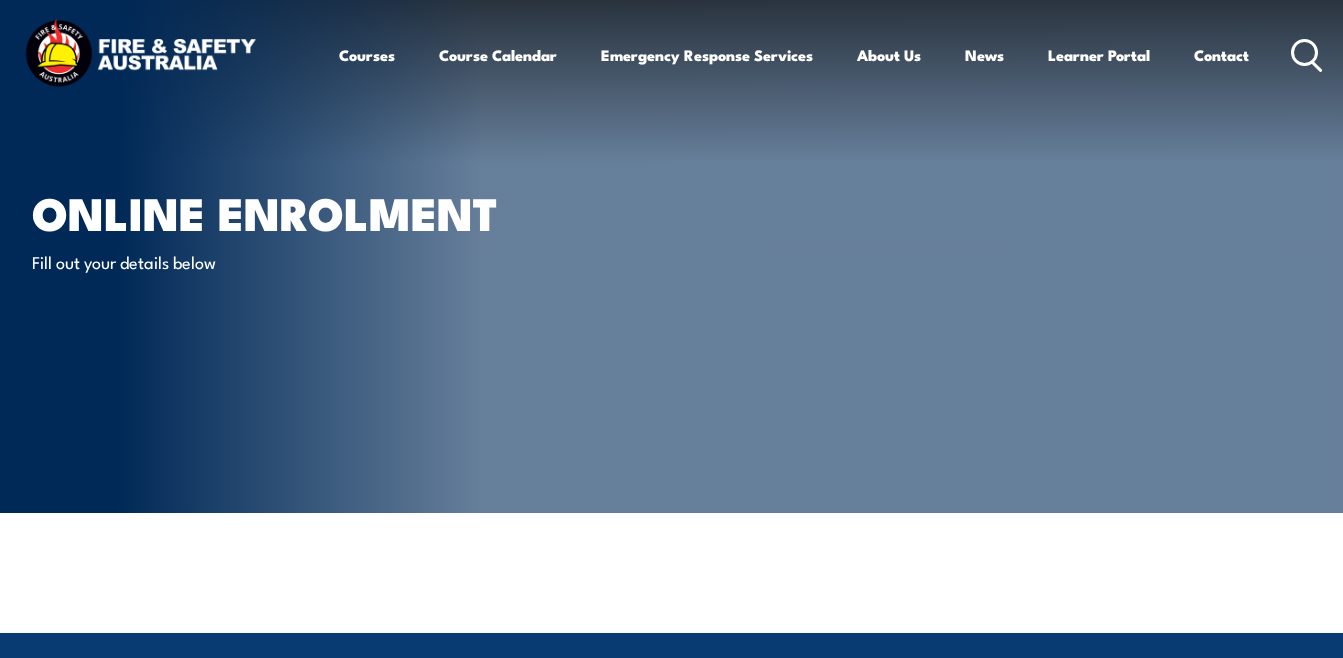 scroll, scrollTop: 0, scrollLeft: 0, axis: both 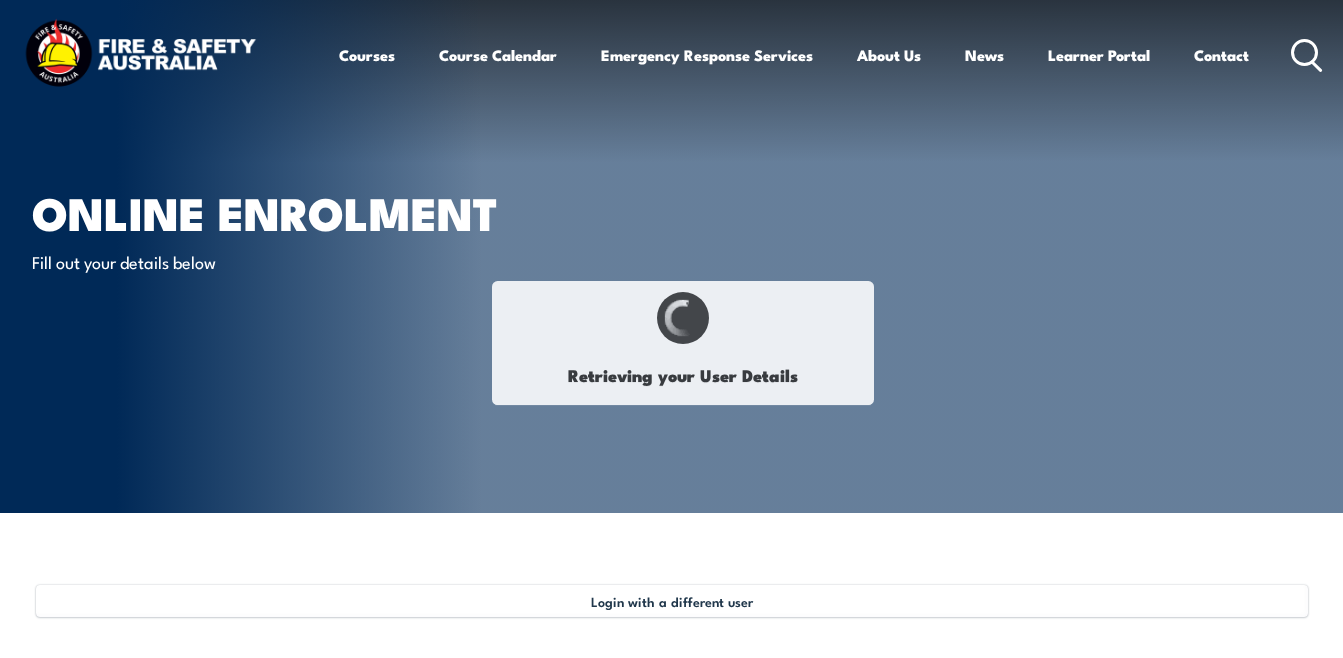 type on "[FIRST]" 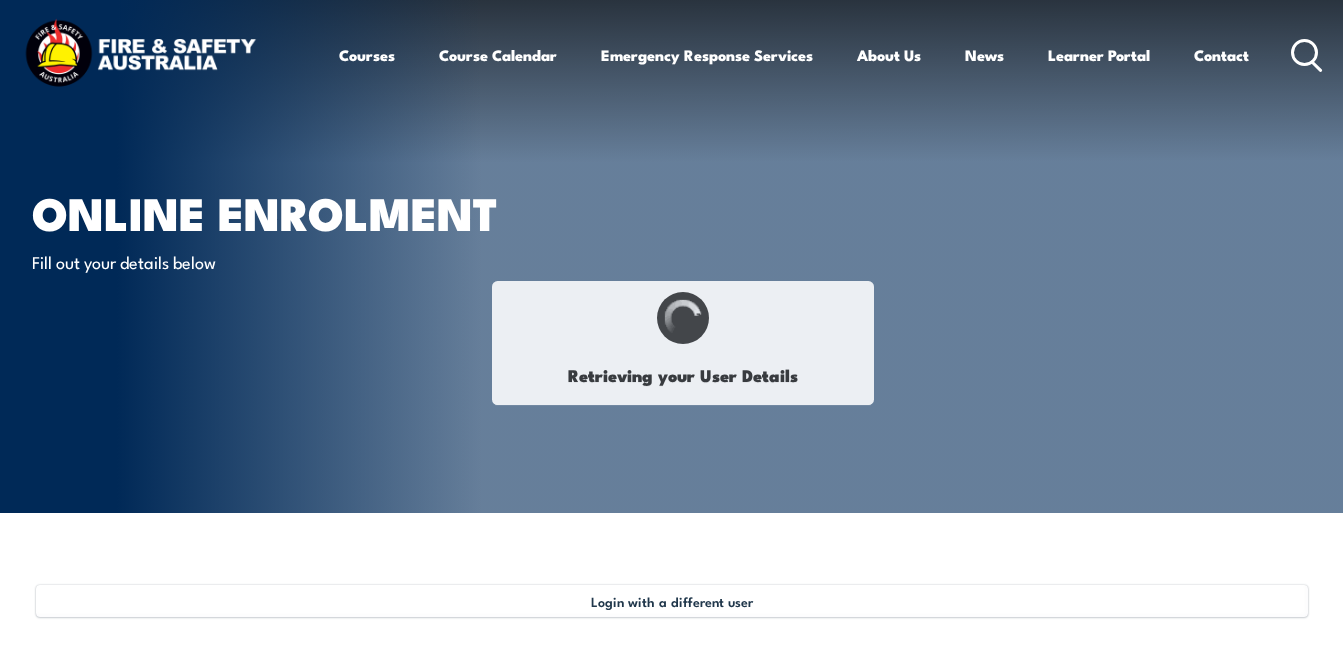type on "[LAST]" 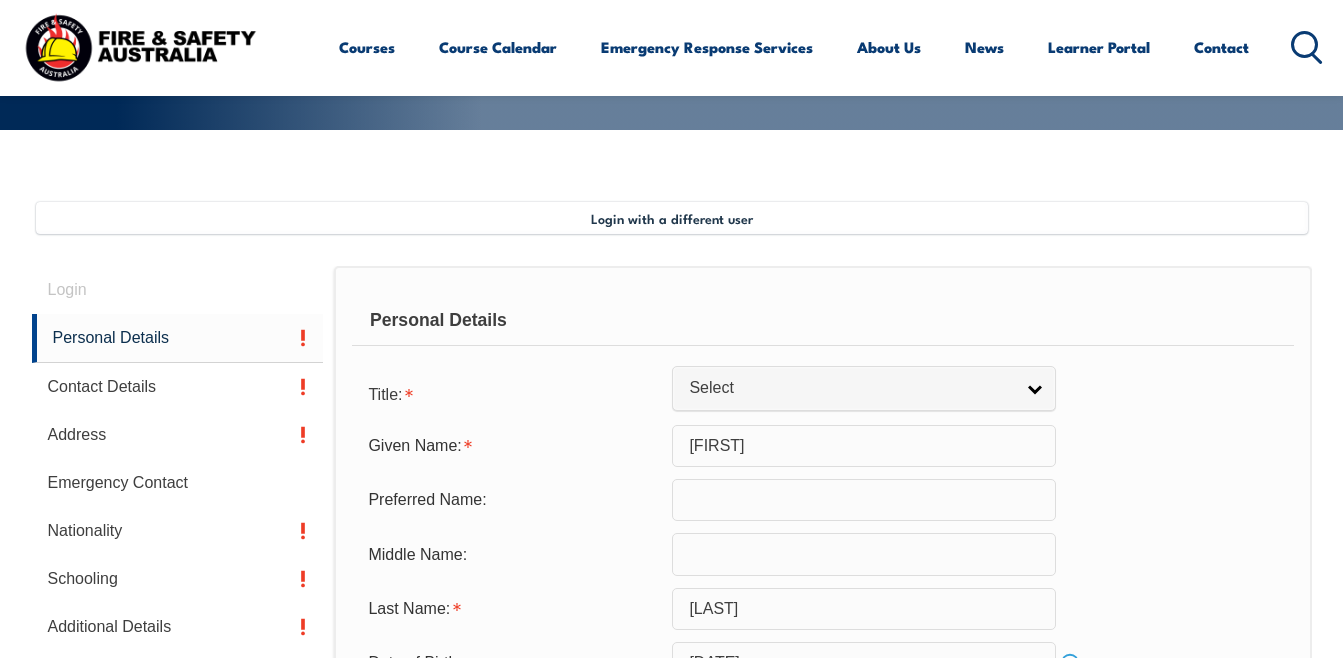scroll, scrollTop: 485, scrollLeft: 0, axis: vertical 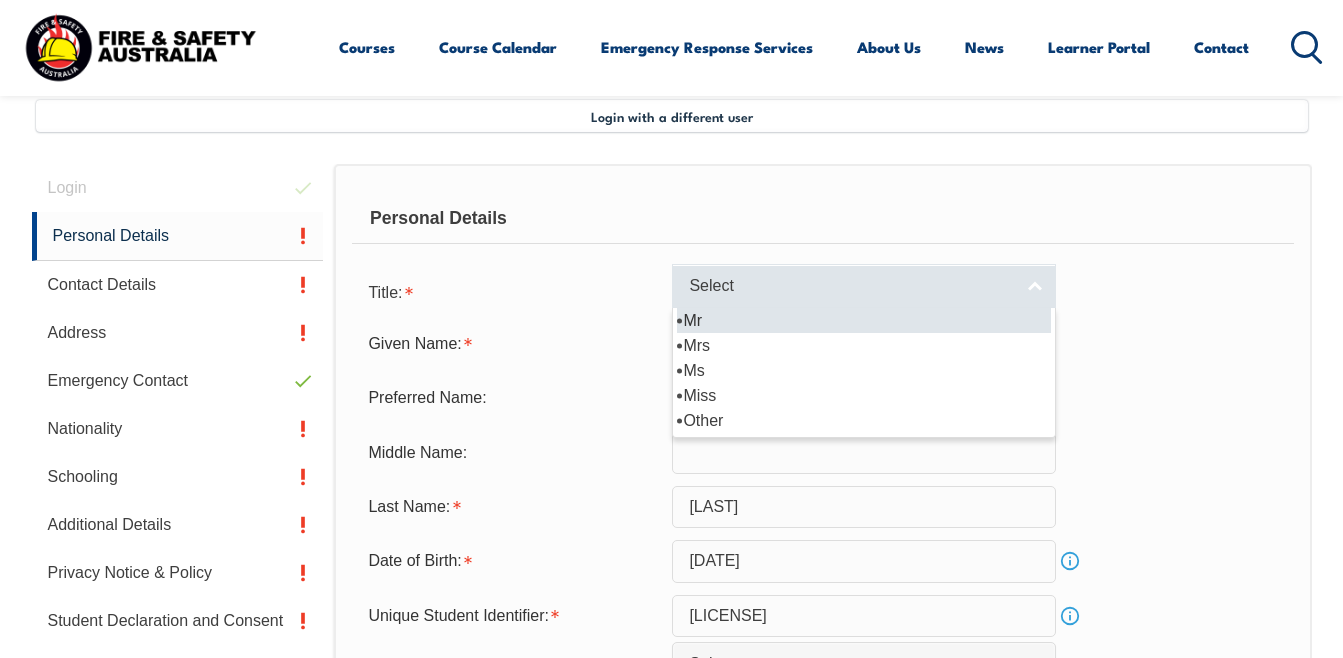 click on "Select" at bounding box center [864, 286] 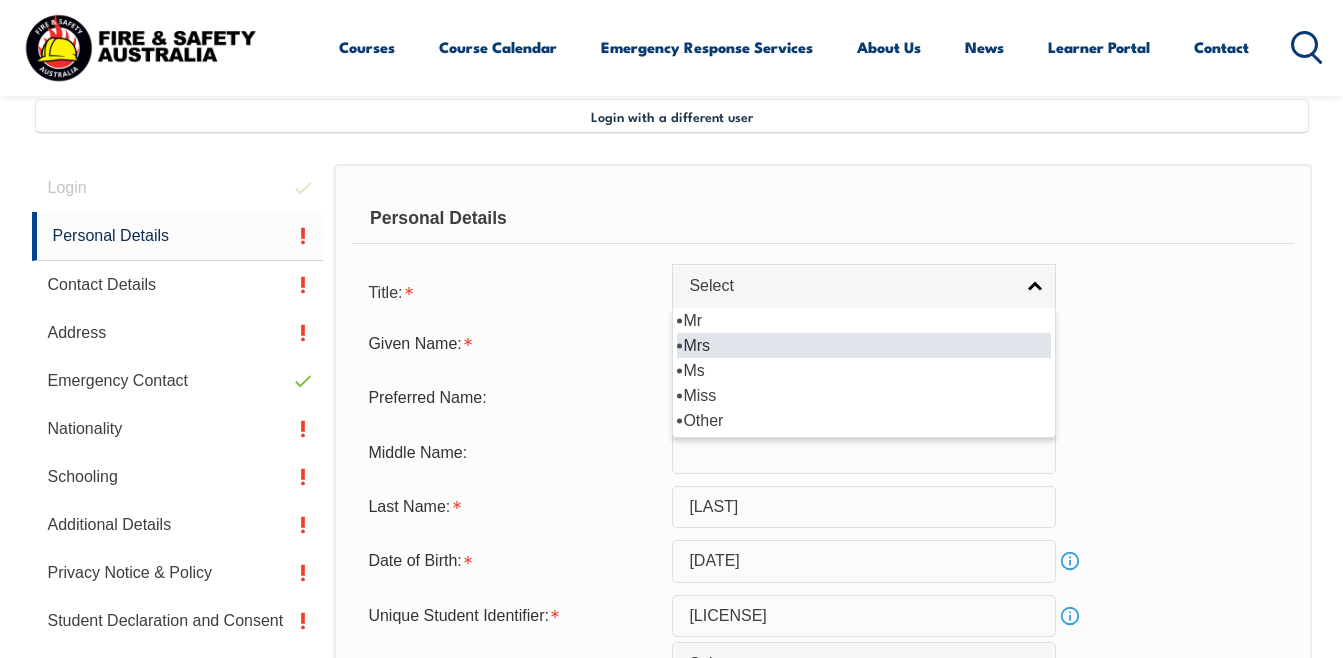 click on "Mrs" at bounding box center (864, 345) 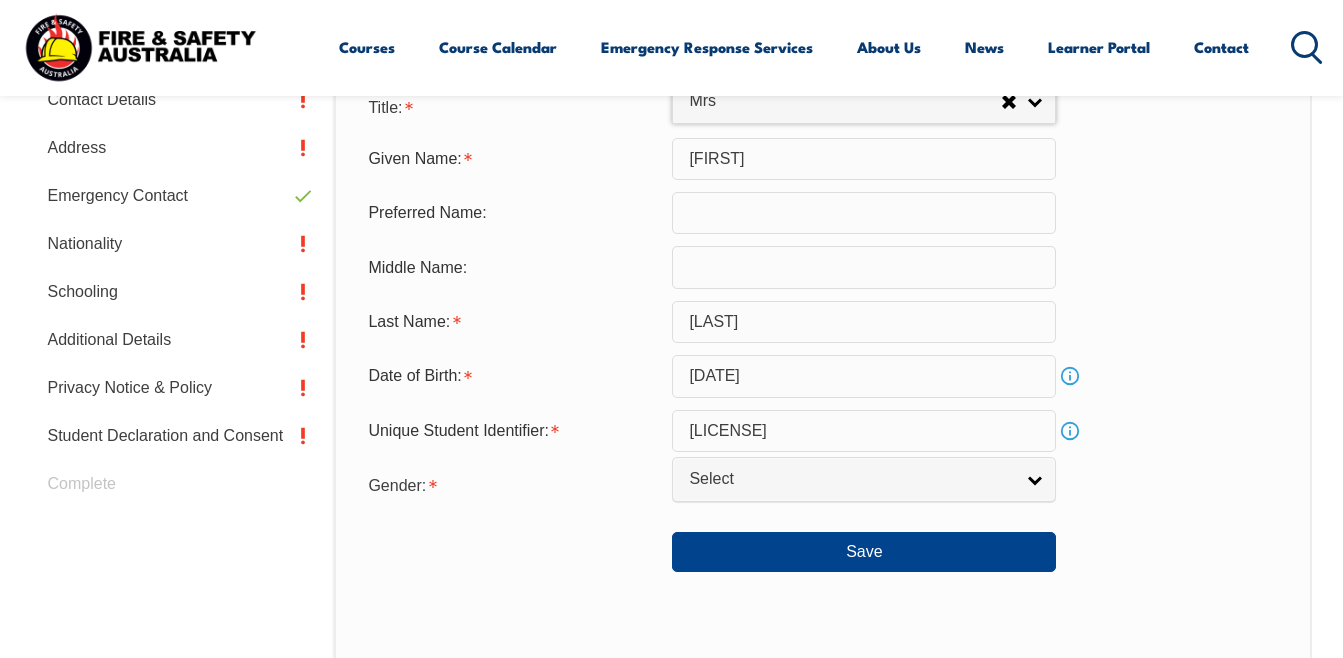 scroll, scrollTop: 685, scrollLeft: 0, axis: vertical 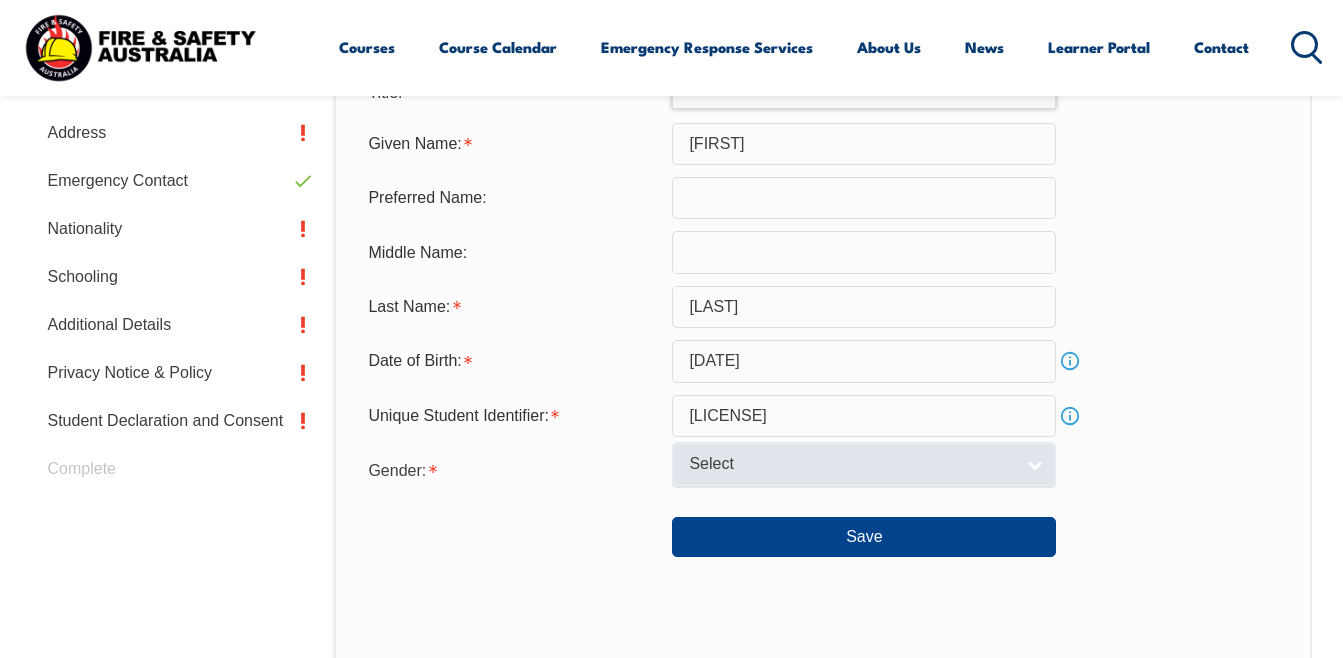 click on "Select" at bounding box center (864, 464) 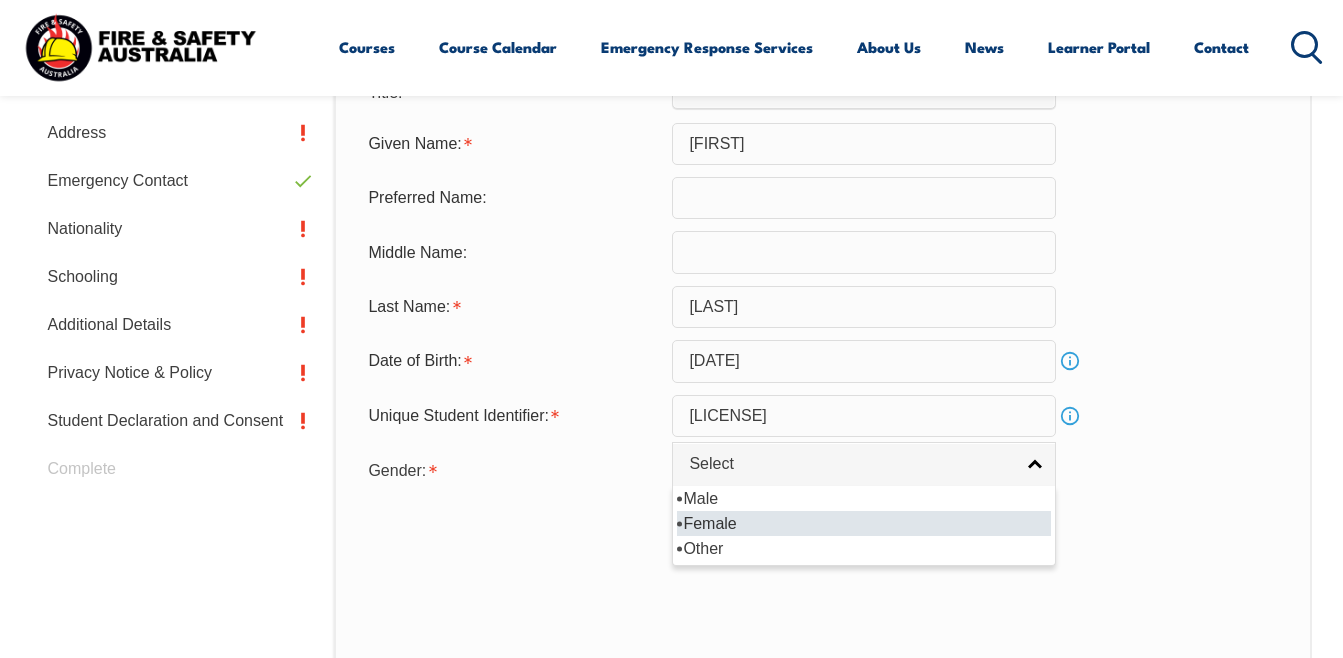 click on "Female" at bounding box center (864, 523) 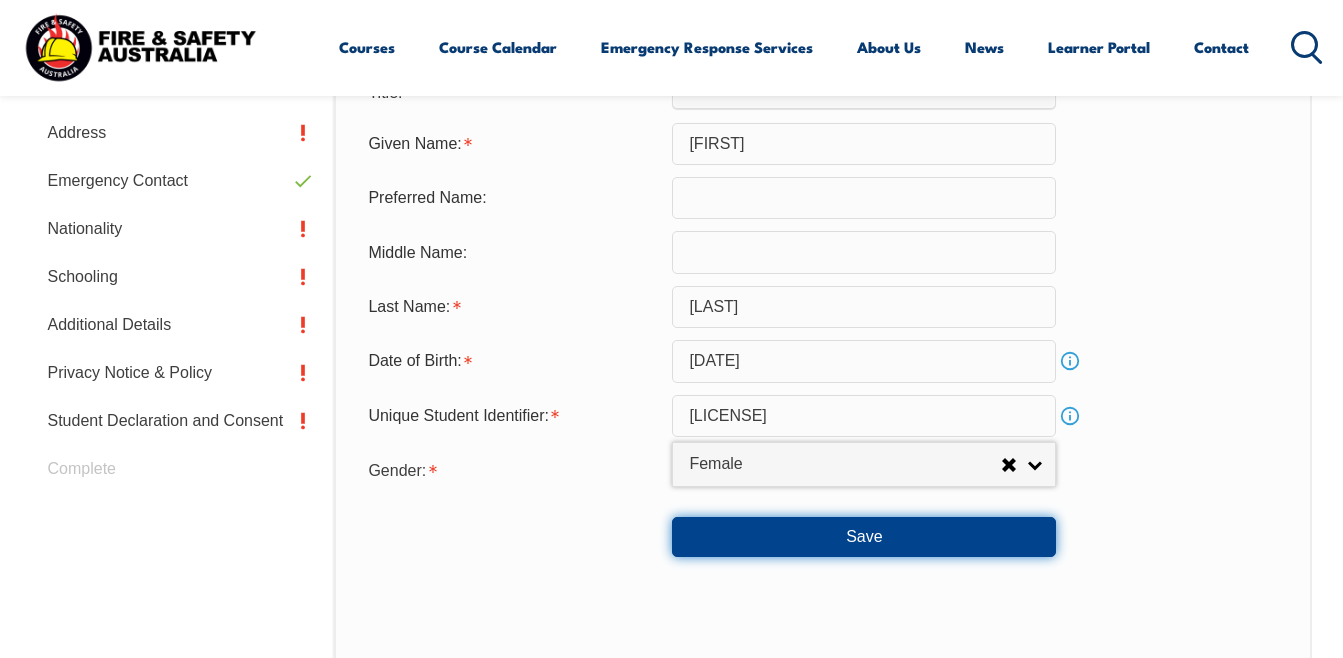 click on "Save" at bounding box center (864, 537) 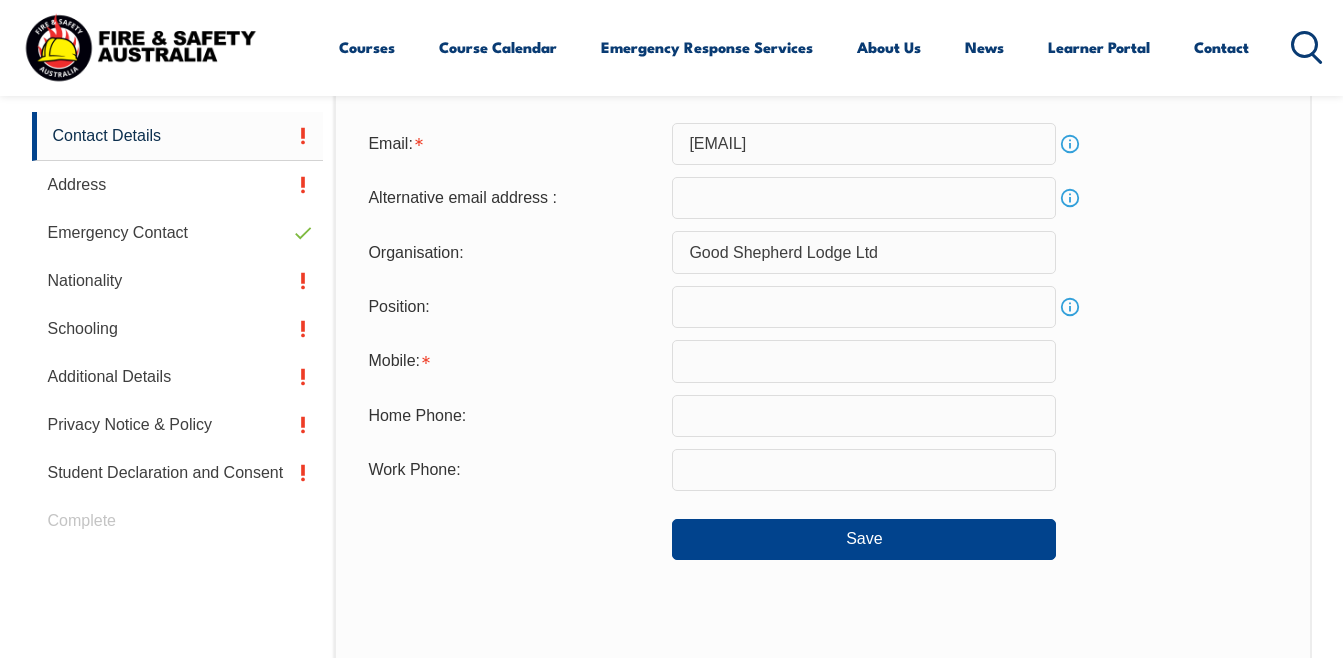 scroll, scrollTop: 685, scrollLeft: 0, axis: vertical 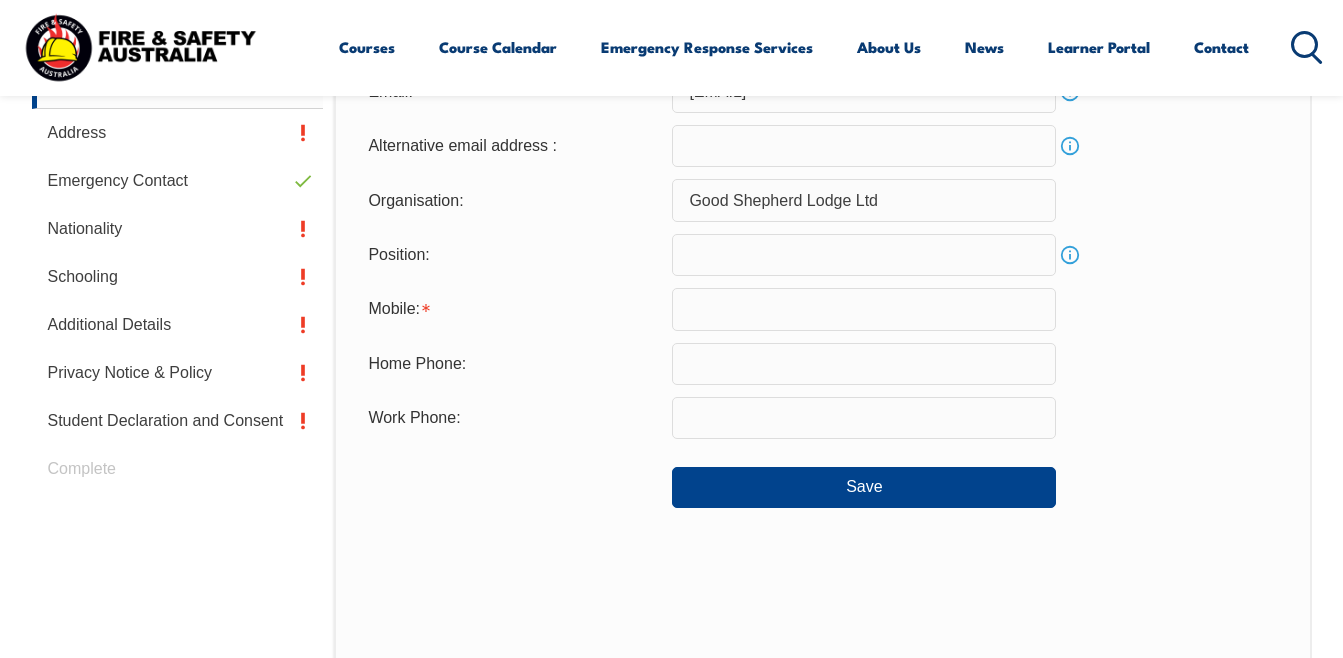 click at bounding box center [864, 255] 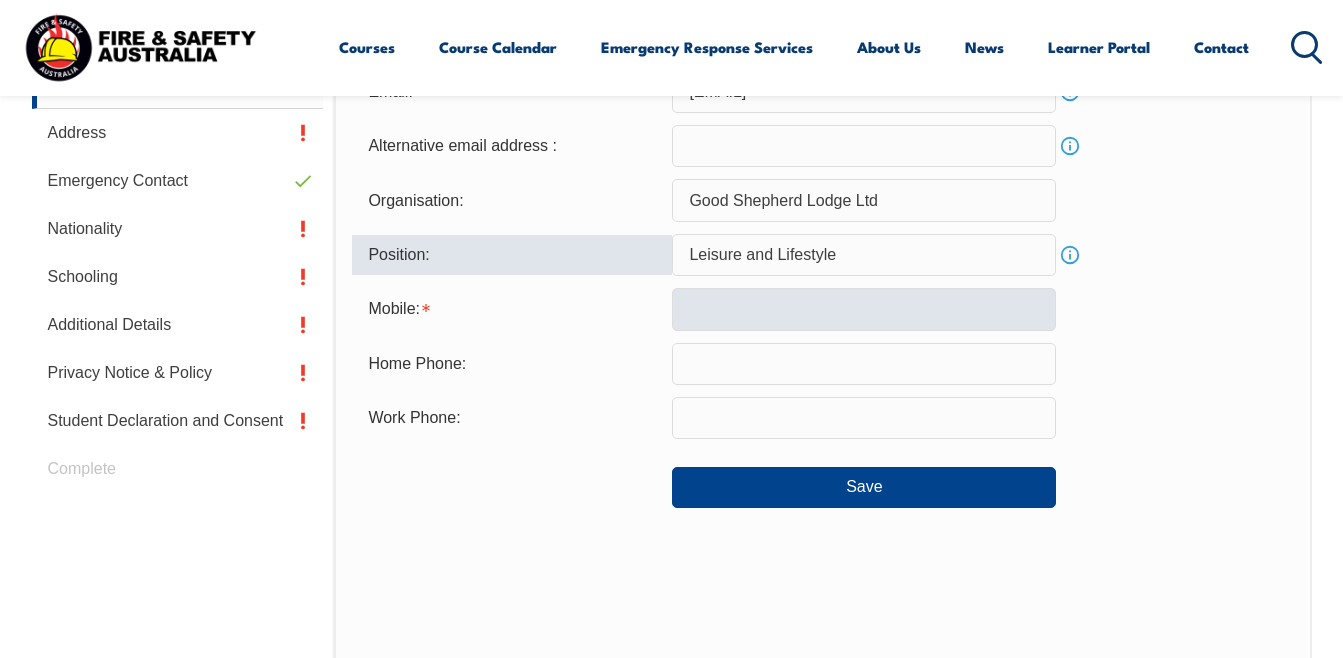 type on "Leisure and Lifestyle" 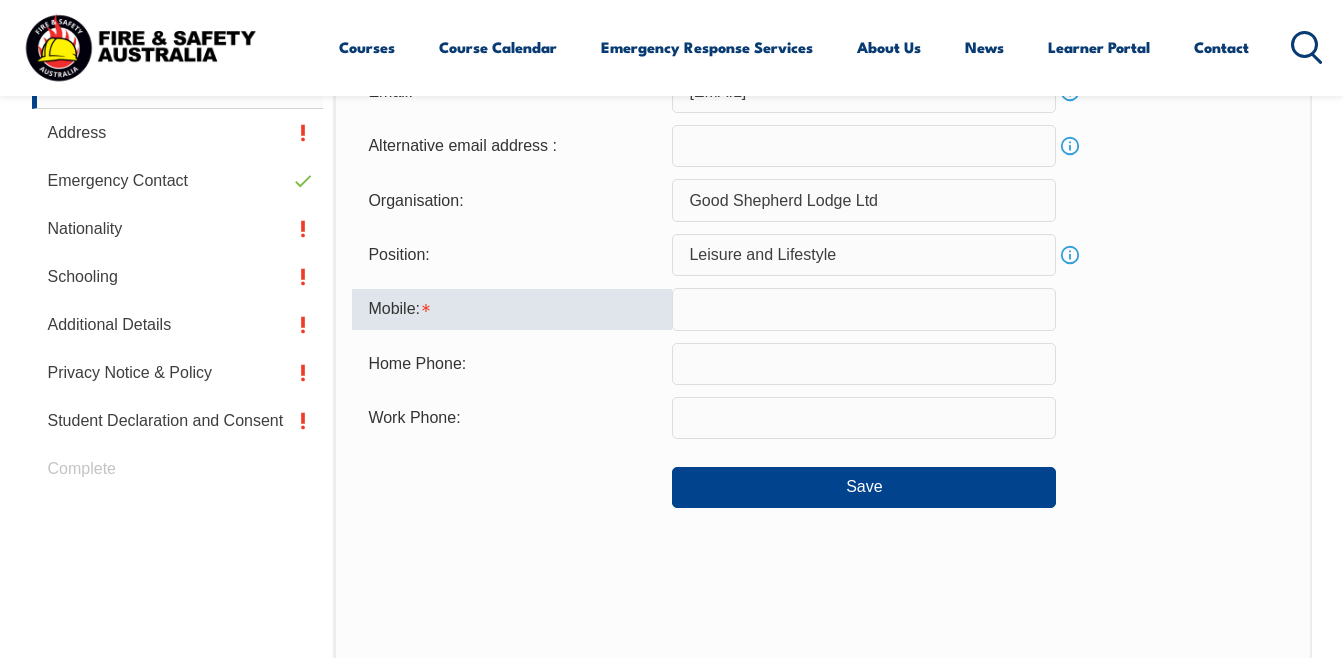 click at bounding box center [864, 309] 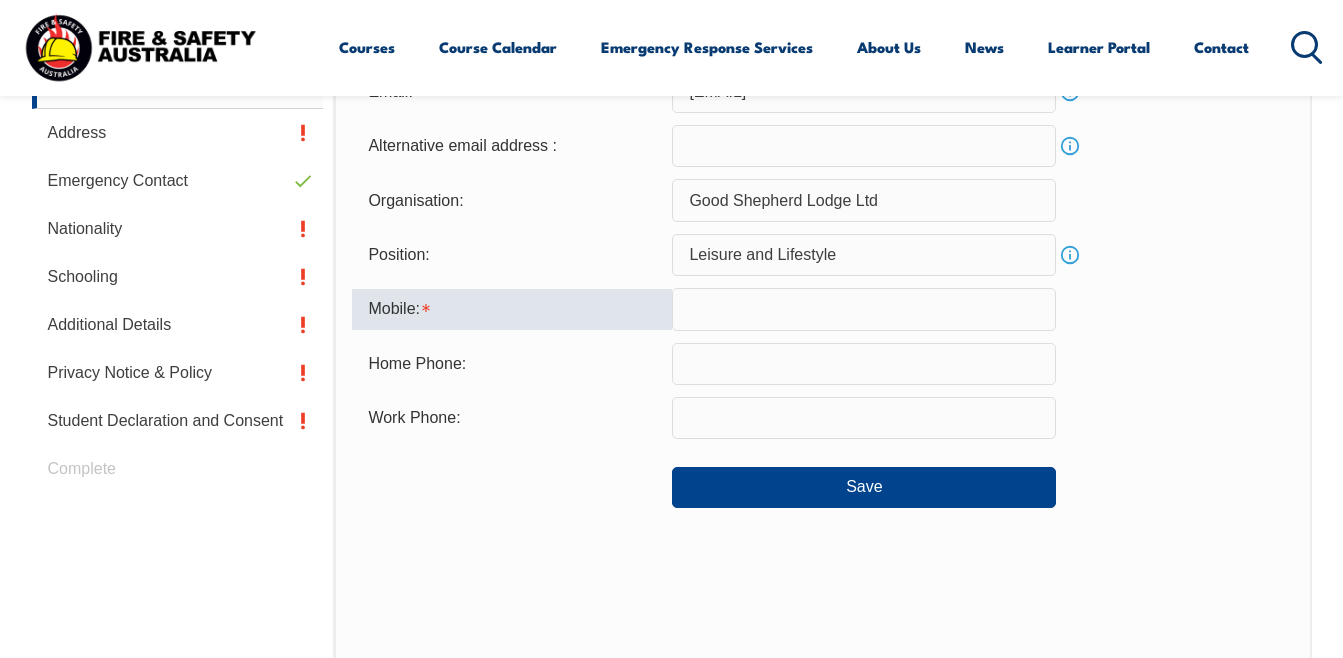 type on "0404833178" 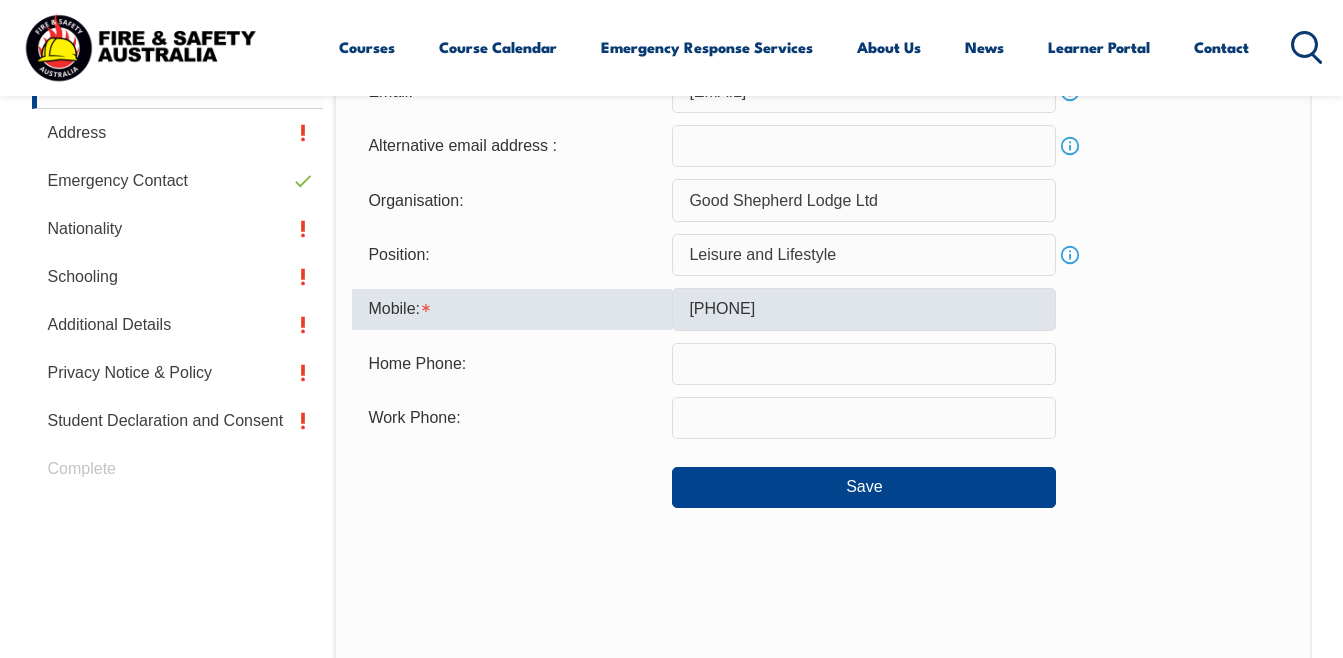 type on "[EMAIL]" 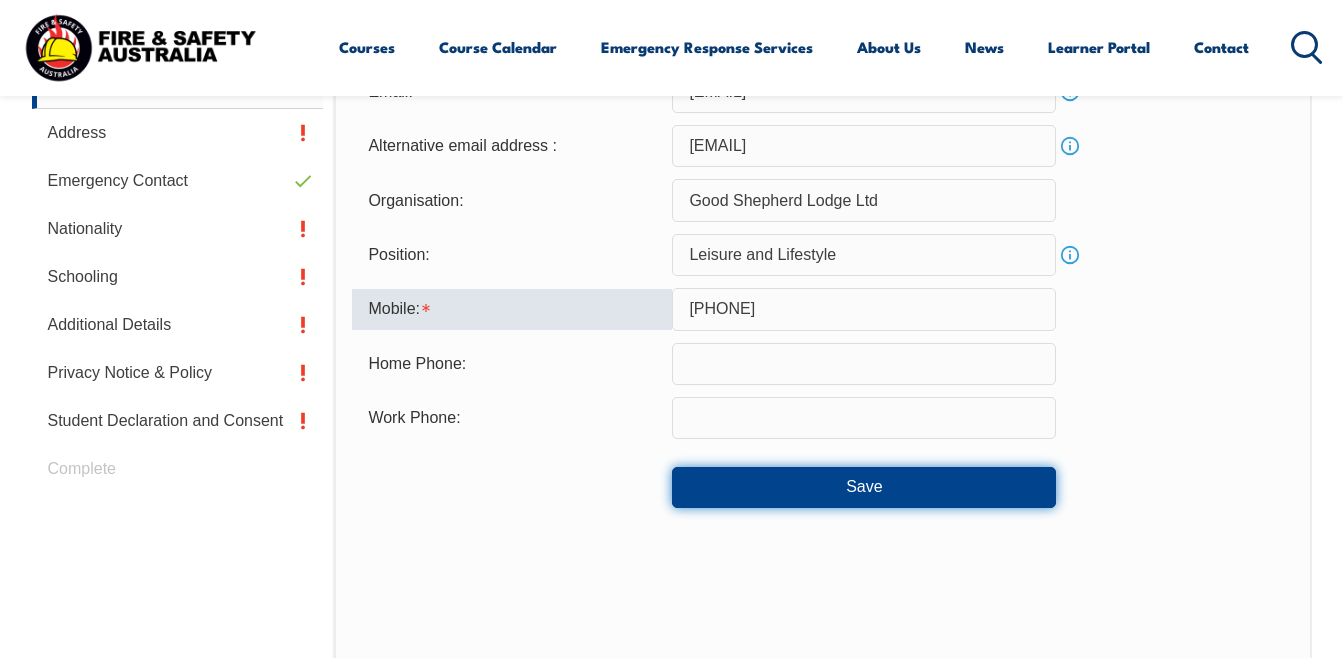 click on "Save" at bounding box center [864, 487] 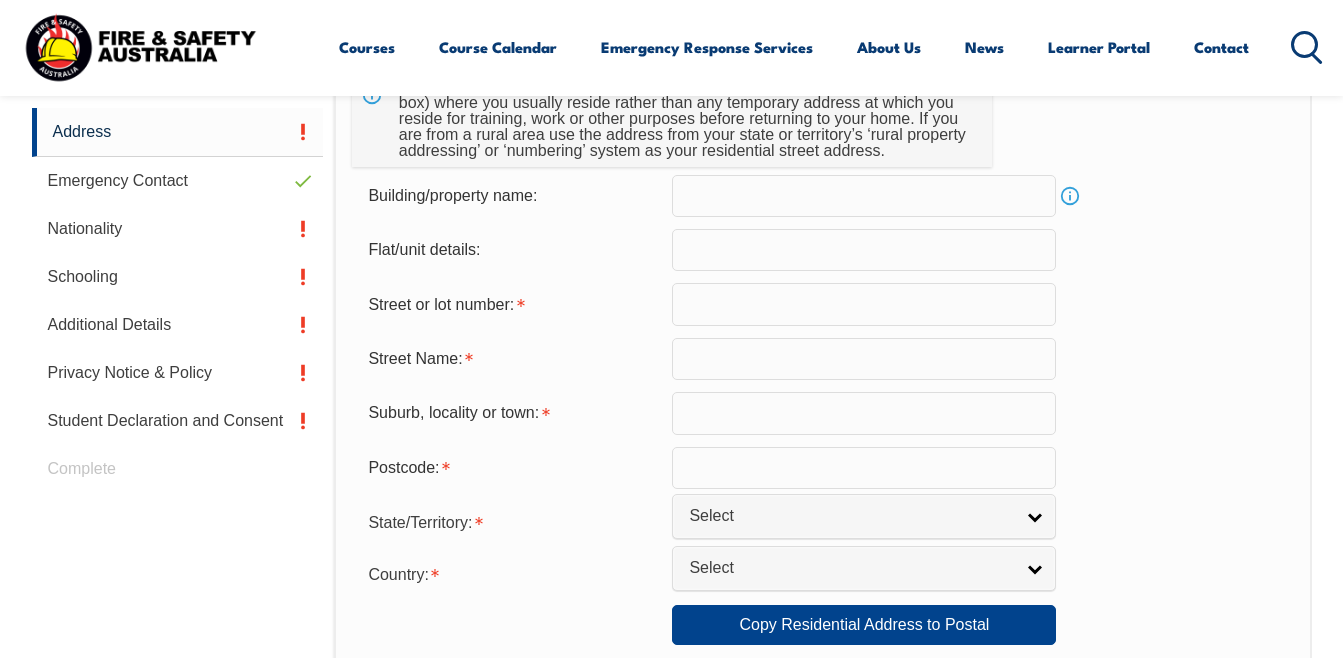 scroll, scrollTop: 485, scrollLeft: 0, axis: vertical 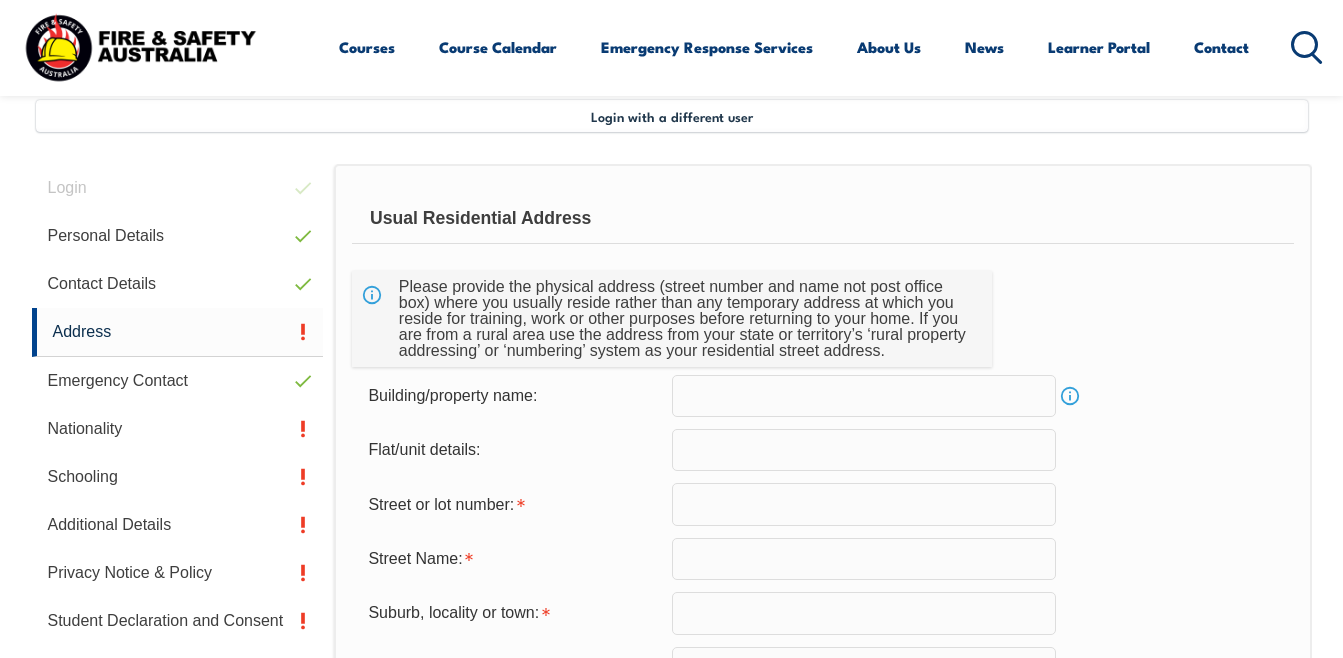 click at bounding box center (864, 450) 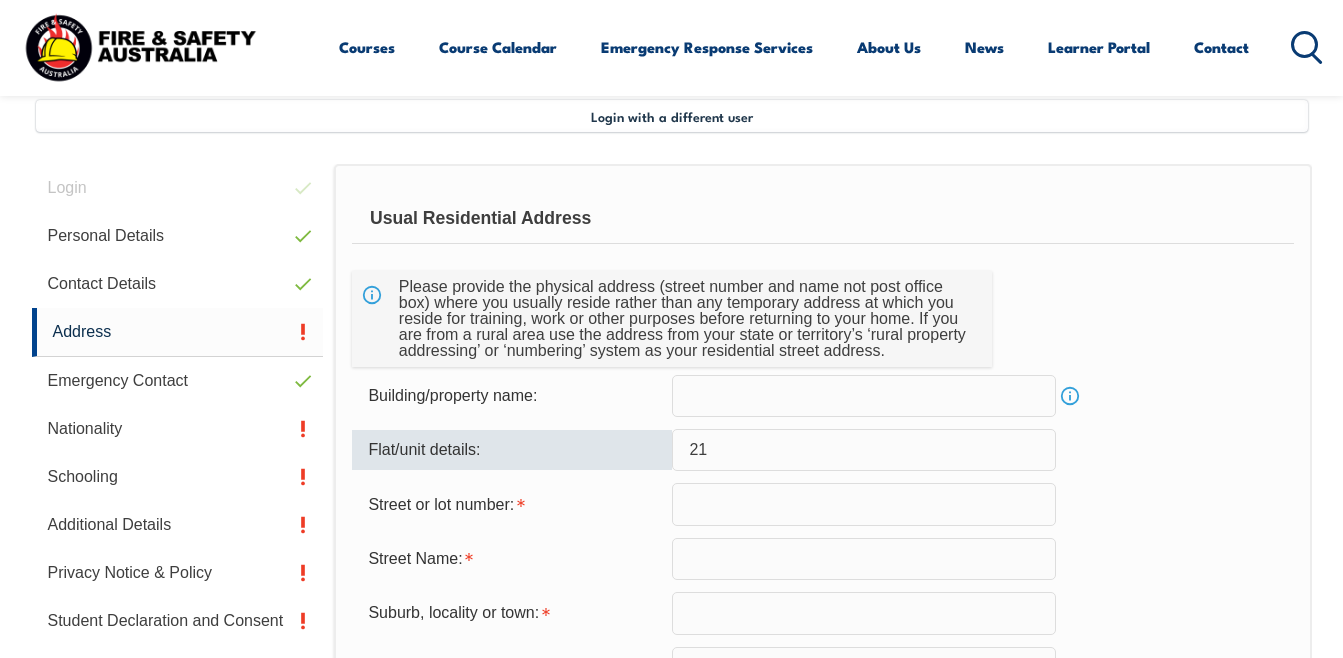 type on "2" 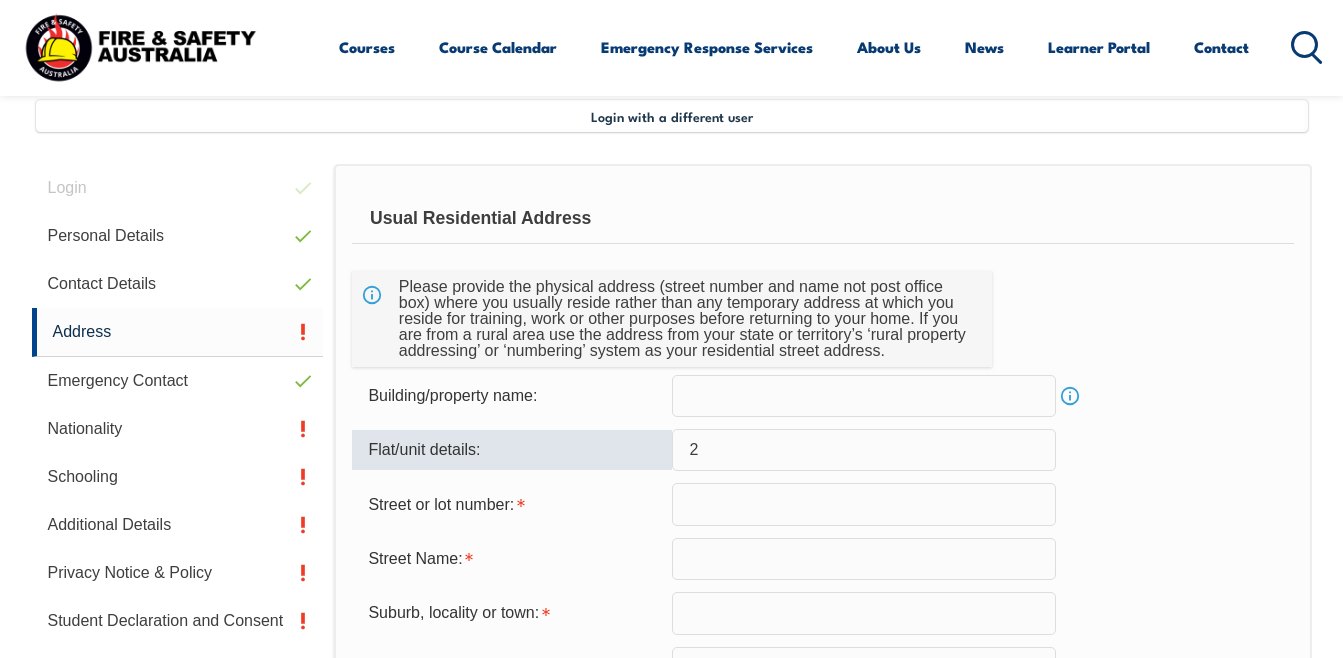 type 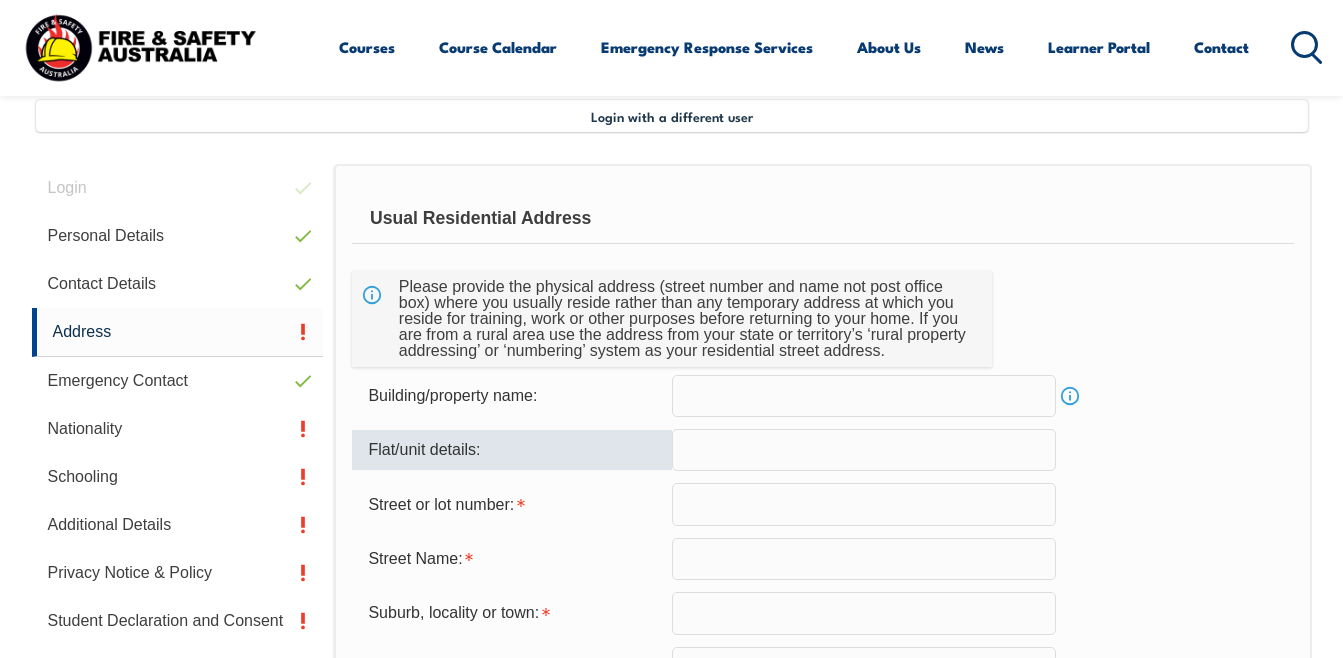 click at bounding box center (864, 504) 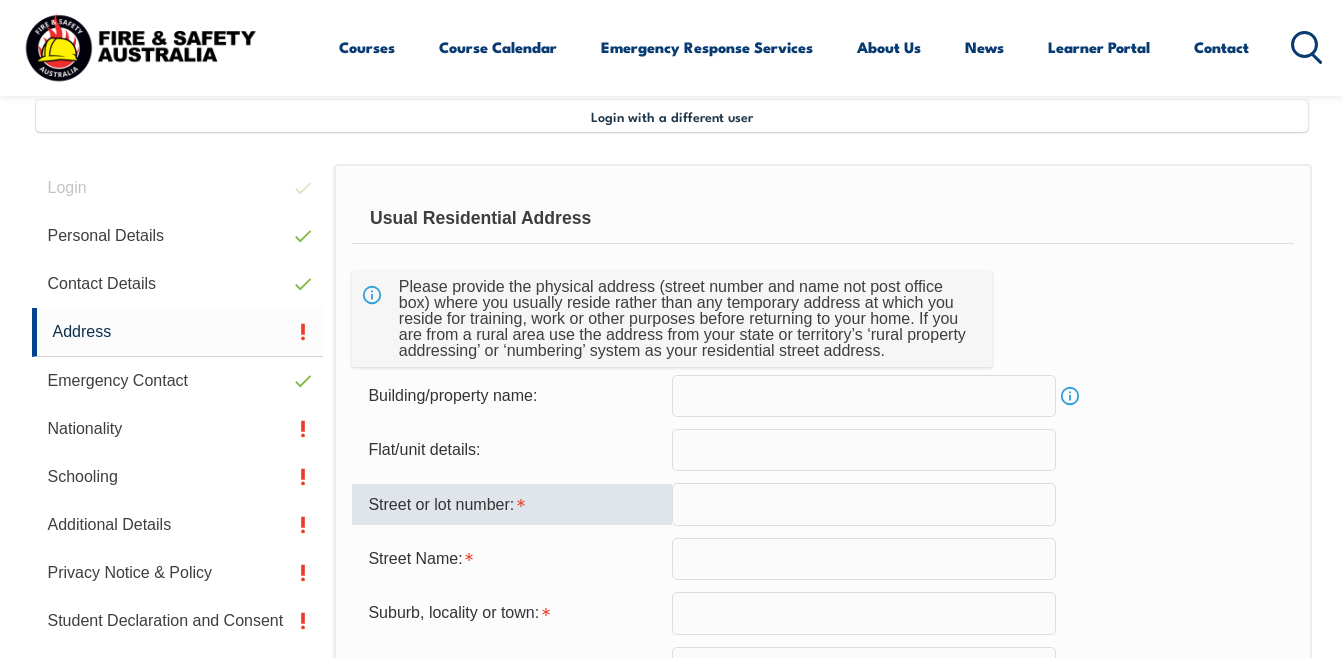 type on "21 Edmonds St," 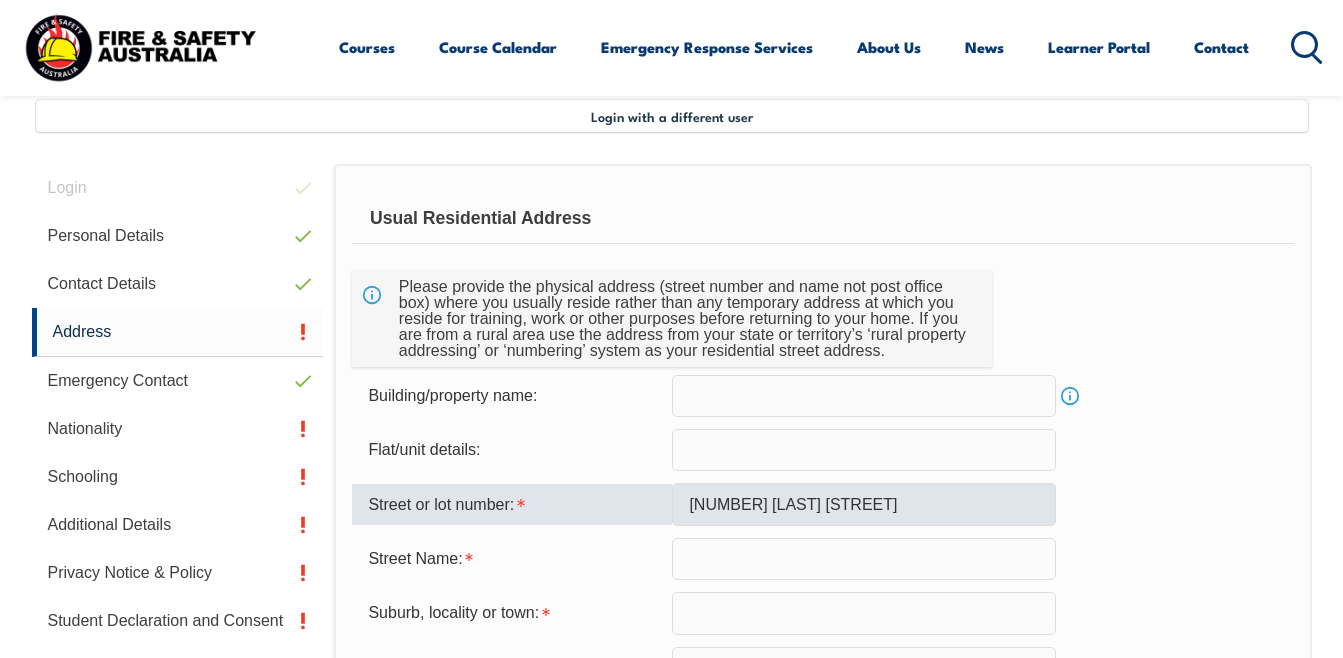 type on "Bucasia" 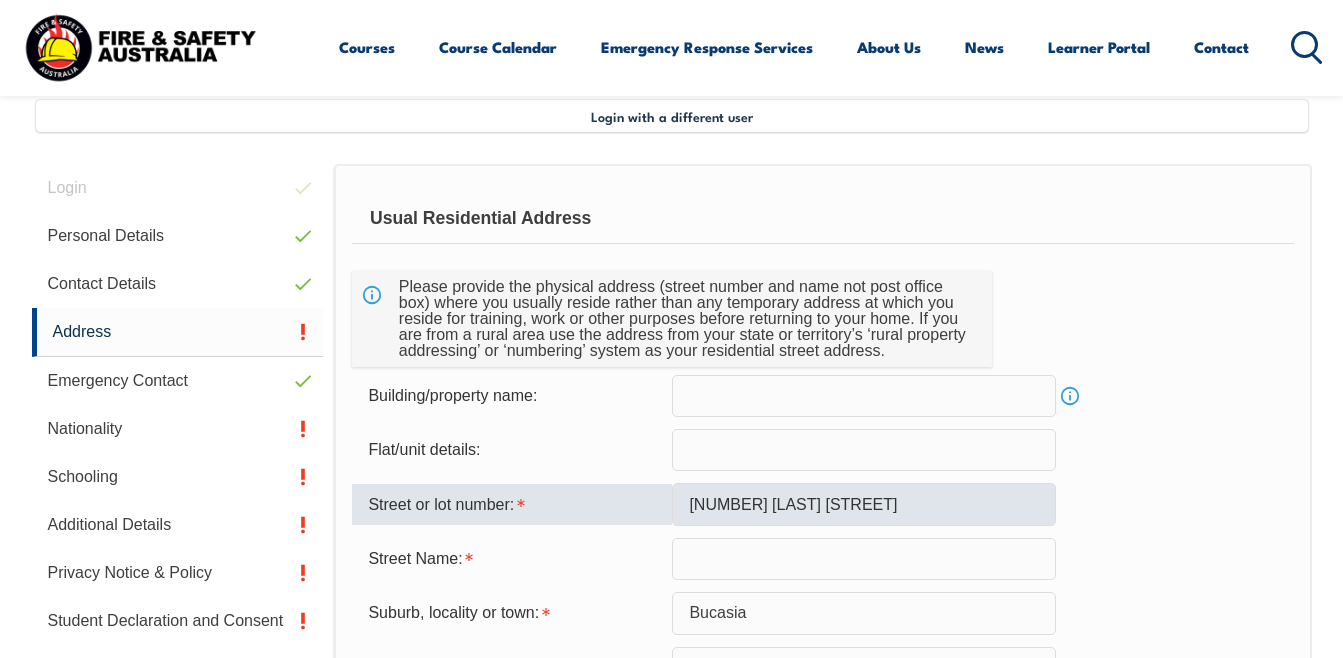 type on "4750" 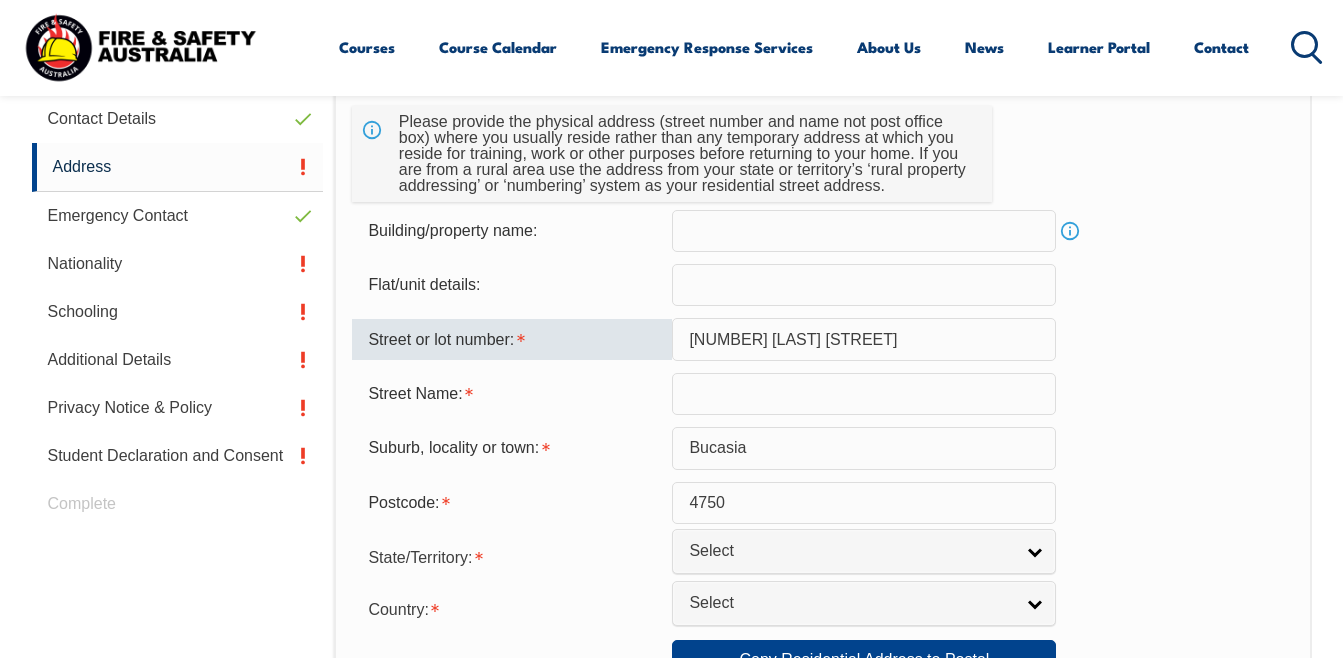 scroll, scrollTop: 685, scrollLeft: 0, axis: vertical 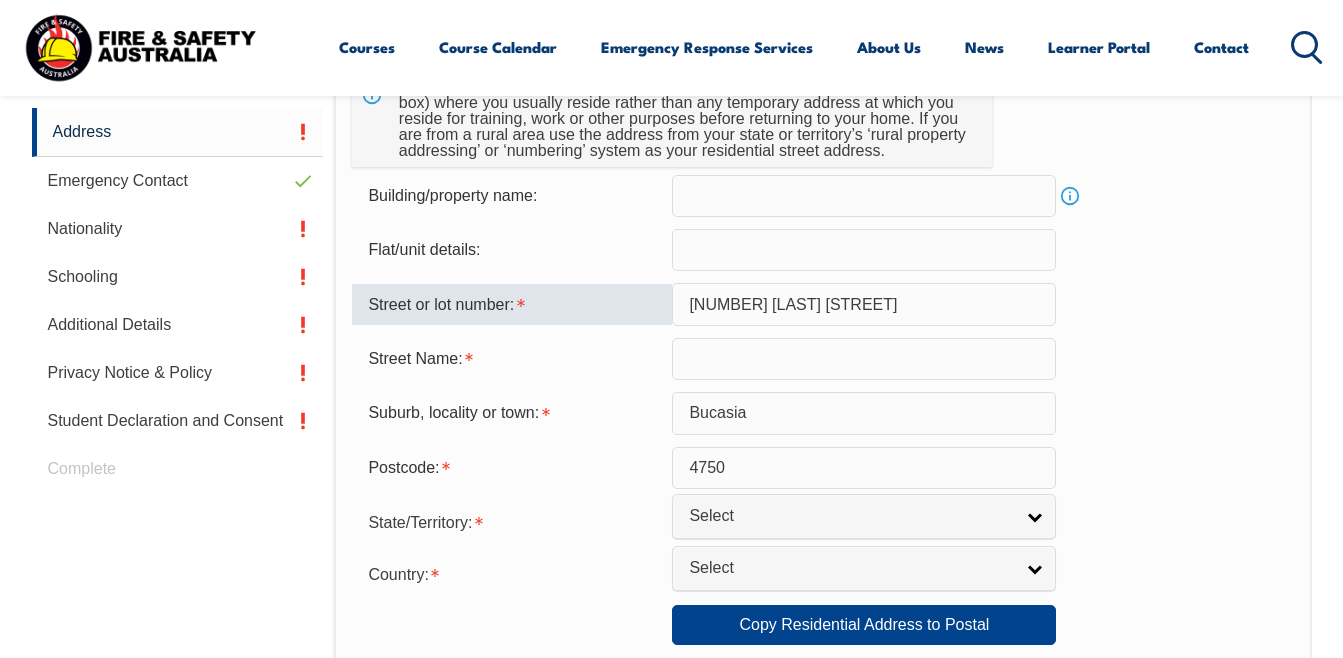 click on "21 Edmonds St," at bounding box center (864, 304) 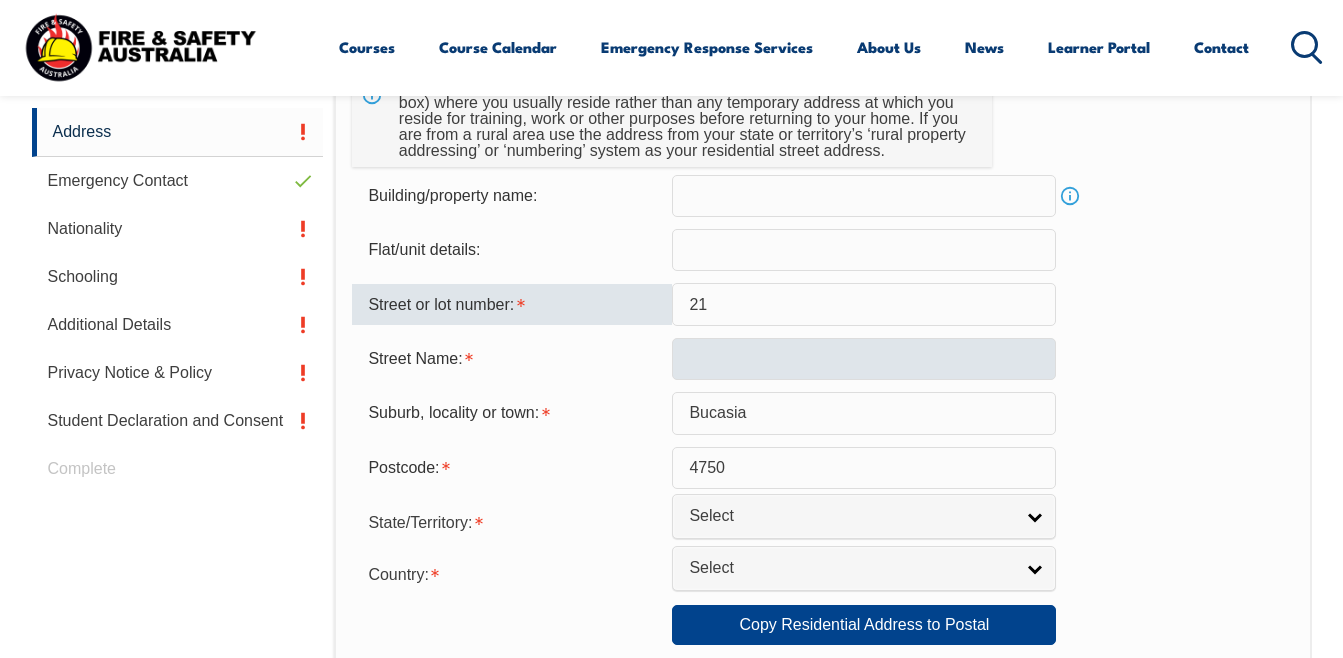 type on "21" 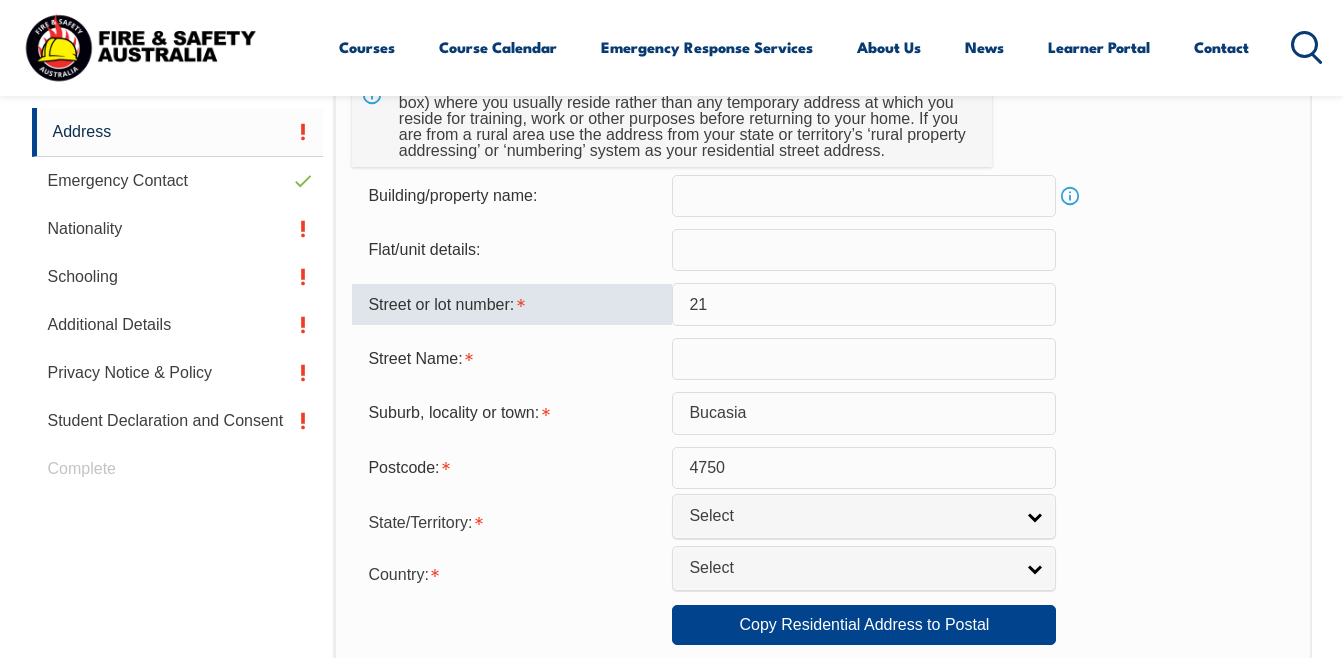 click at bounding box center [864, 359] 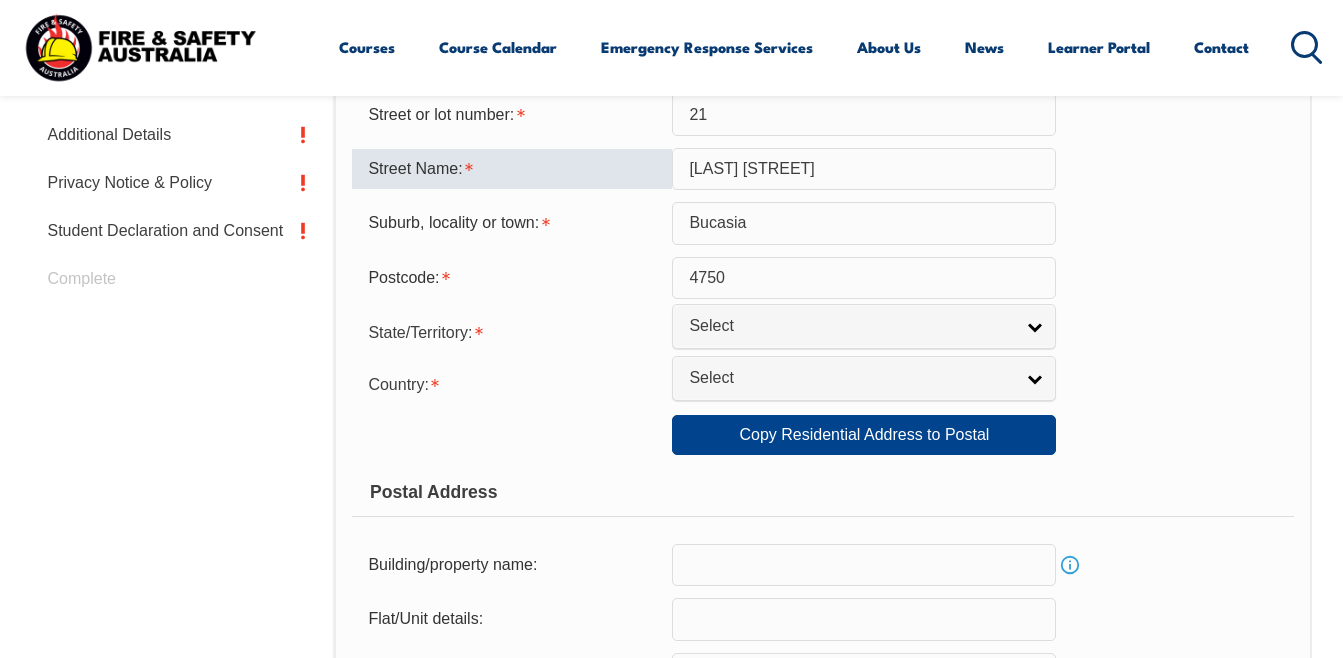 scroll, scrollTop: 885, scrollLeft: 0, axis: vertical 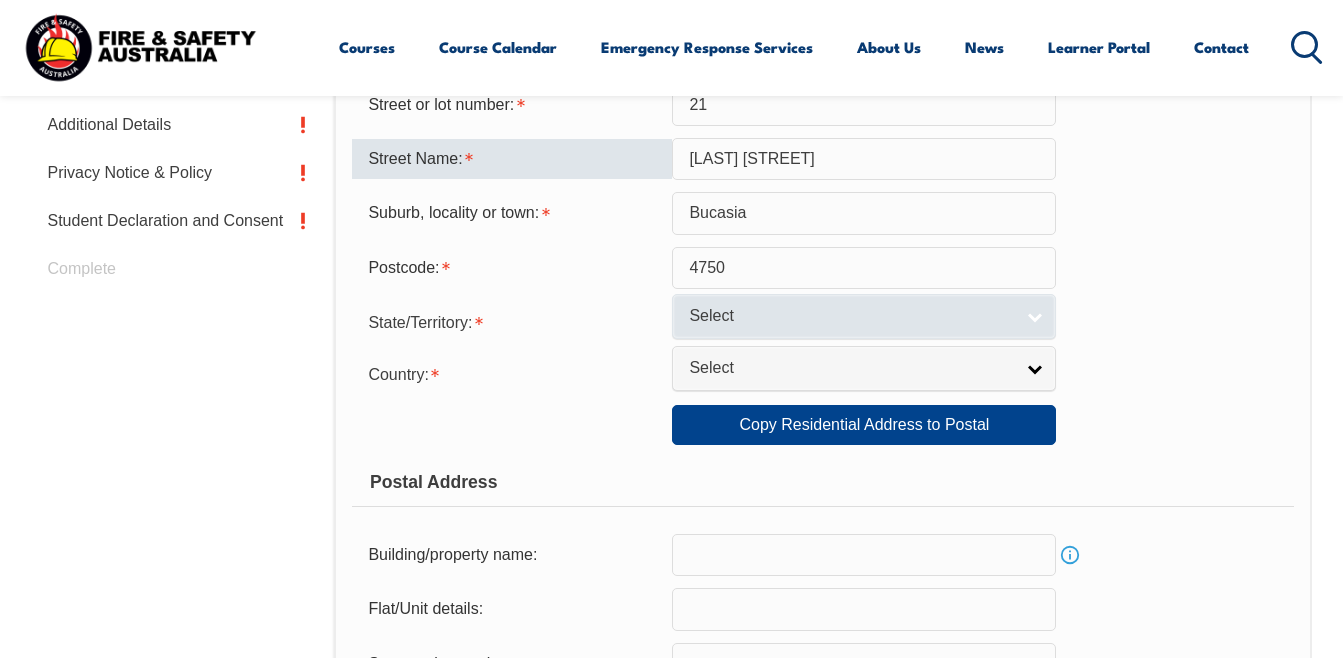 type on "Edmonds Street" 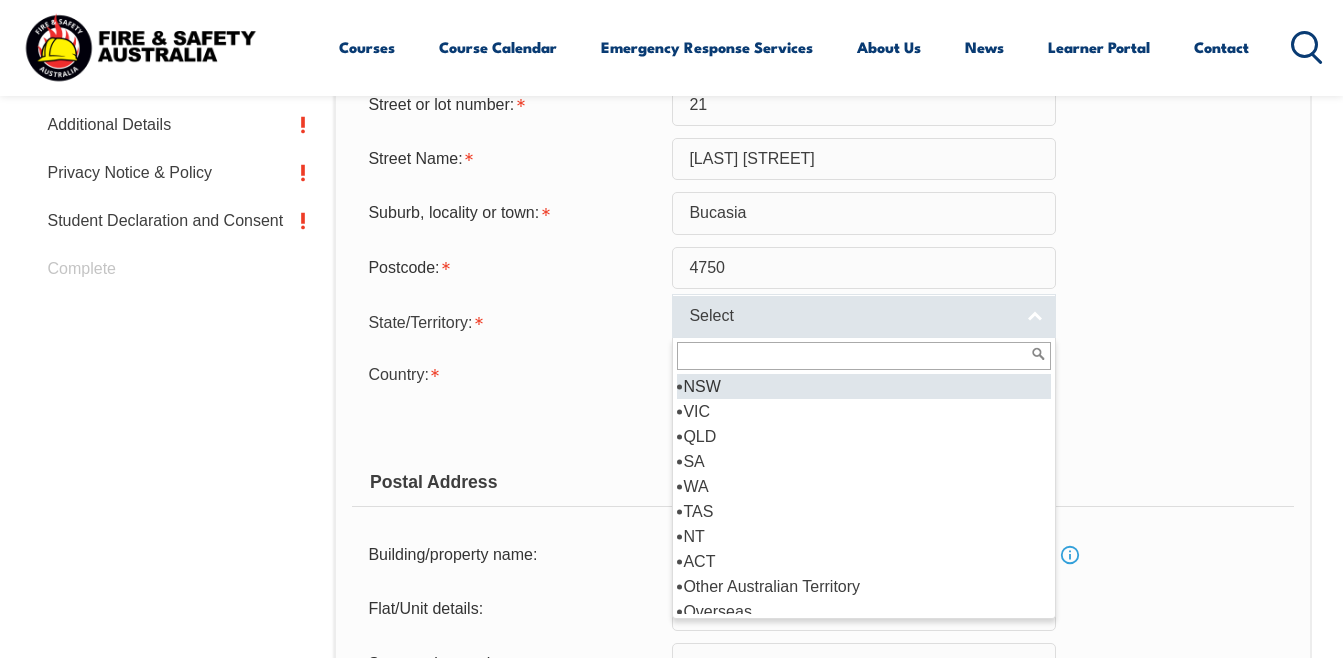 click on "Select" at bounding box center (864, 316) 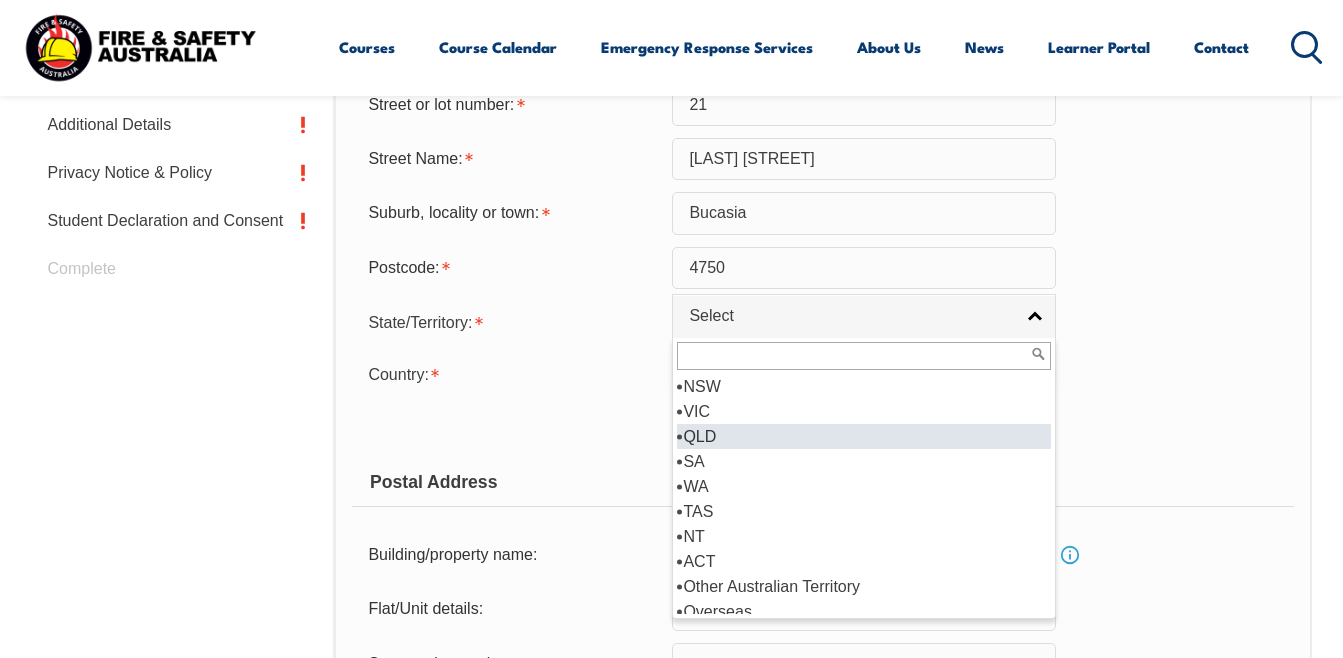 click on "QLD" at bounding box center (864, 436) 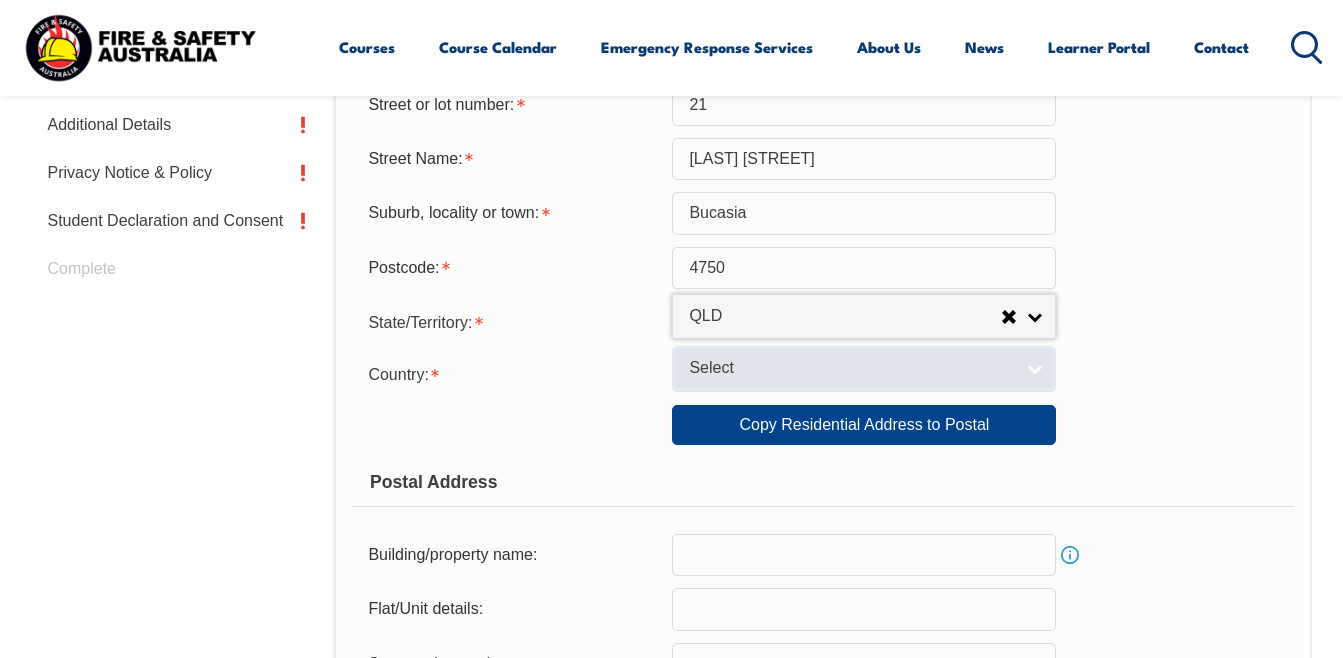 click on "Select" at bounding box center (864, 368) 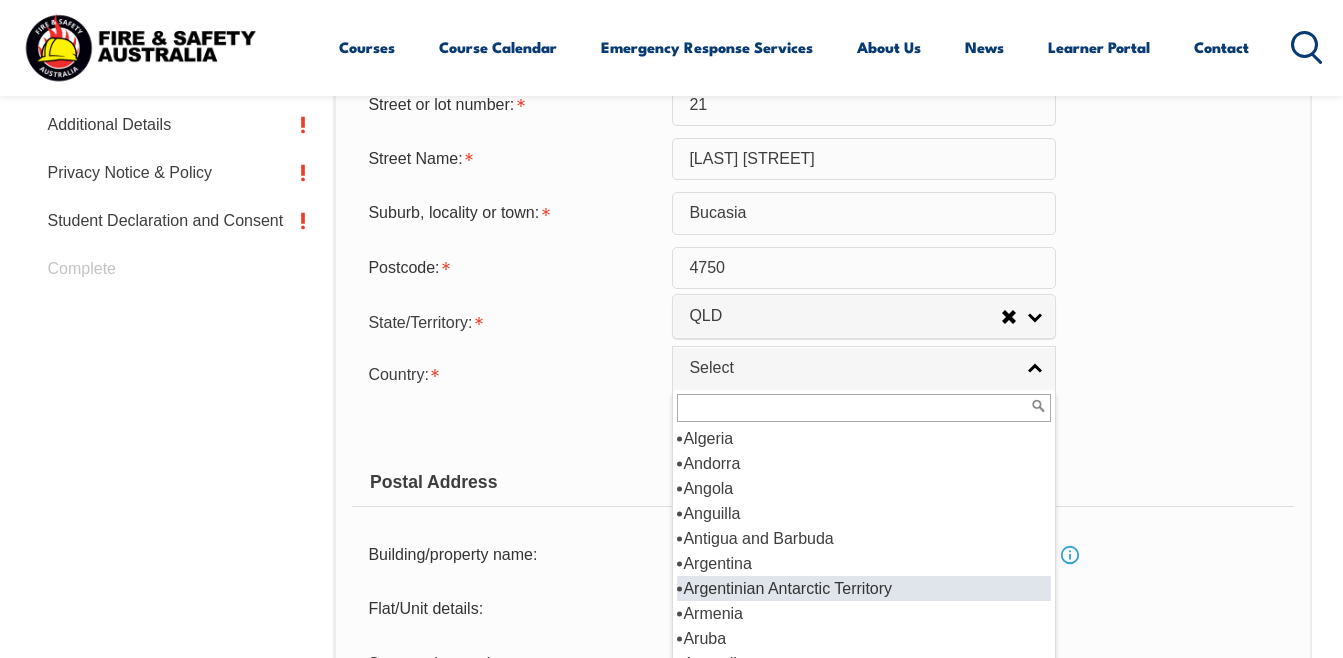 scroll, scrollTop: 200, scrollLeft: 0, axis: vertical 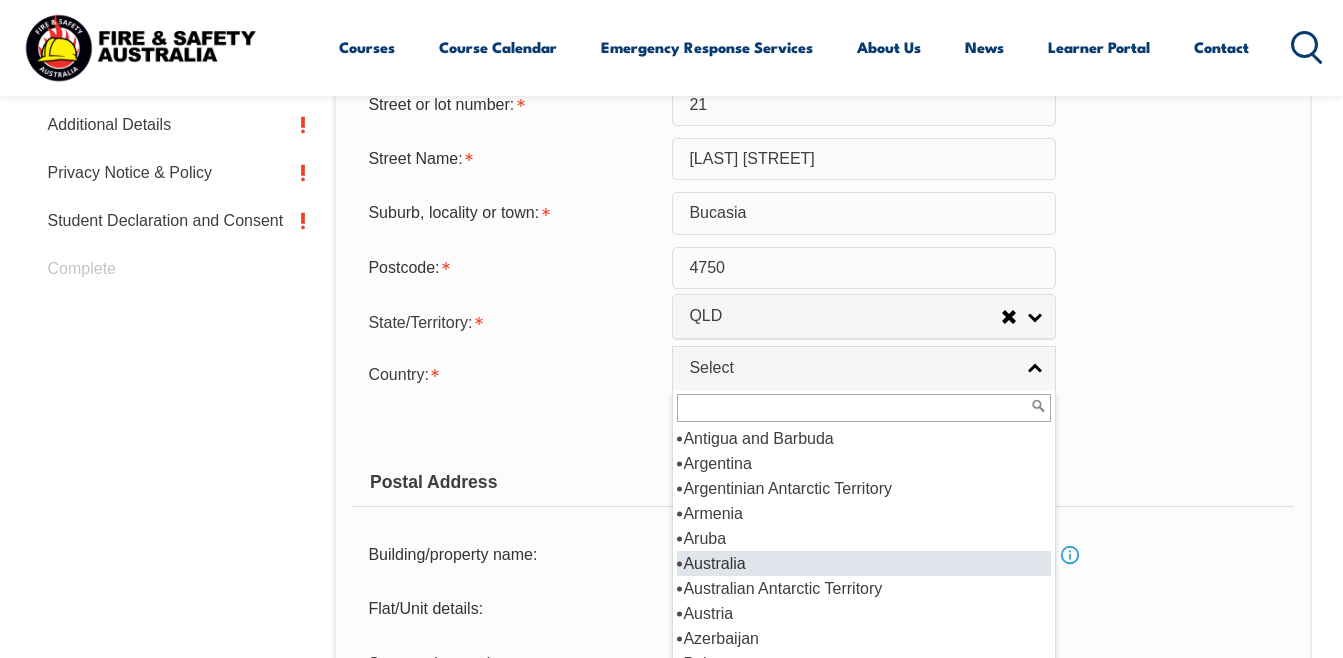 click on "Australia" at bounding box center (864, 563) 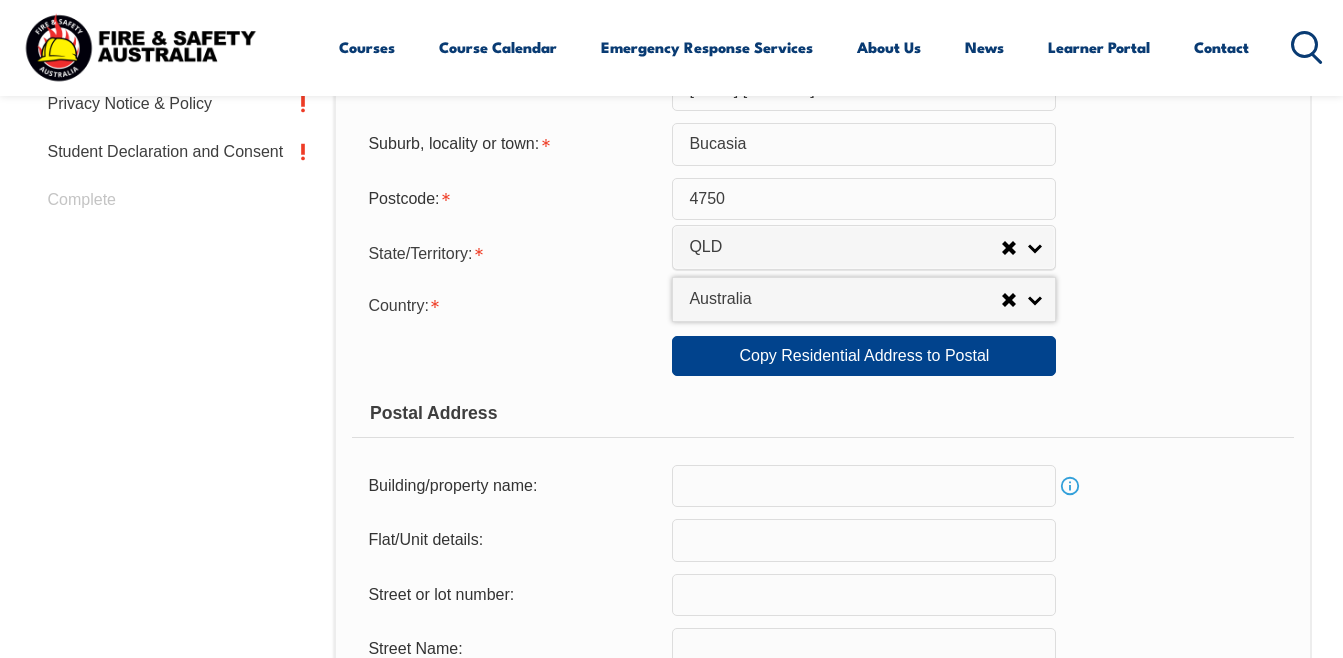 scroll, scrollTop: 985, scrollLeft: 0, axis: vertical 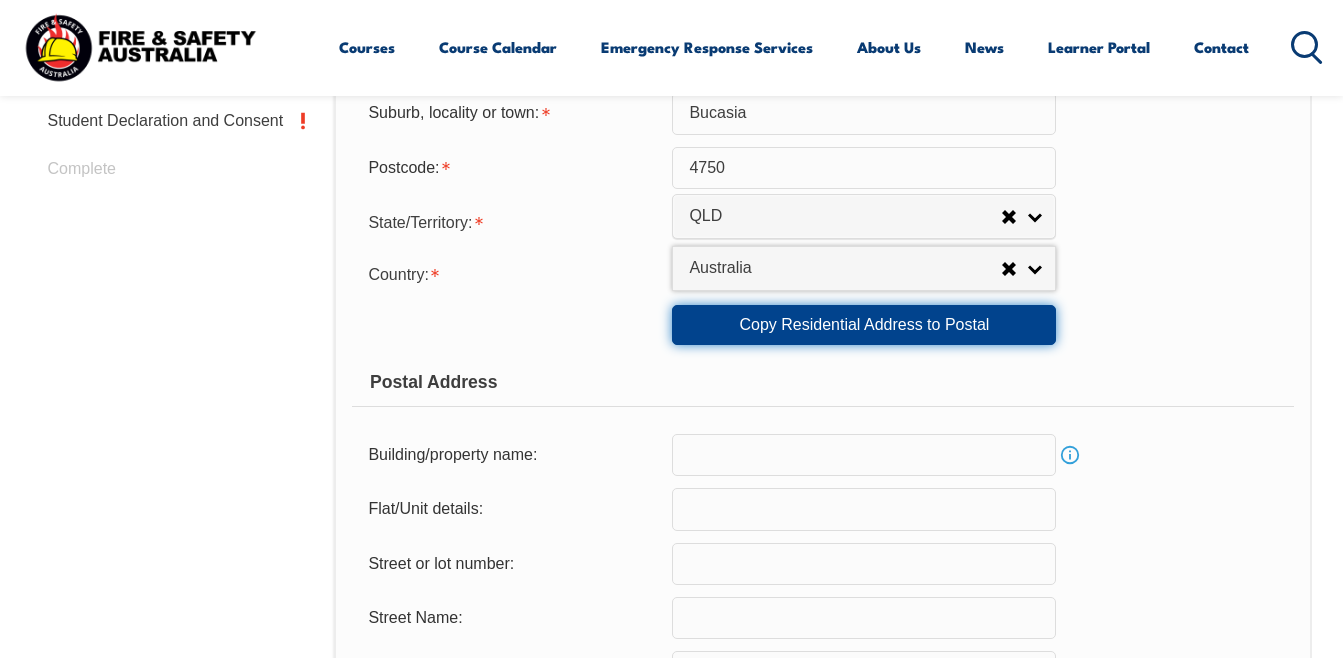 click on "Copy Residential Address to Postal" at bounding box center (864, 325) 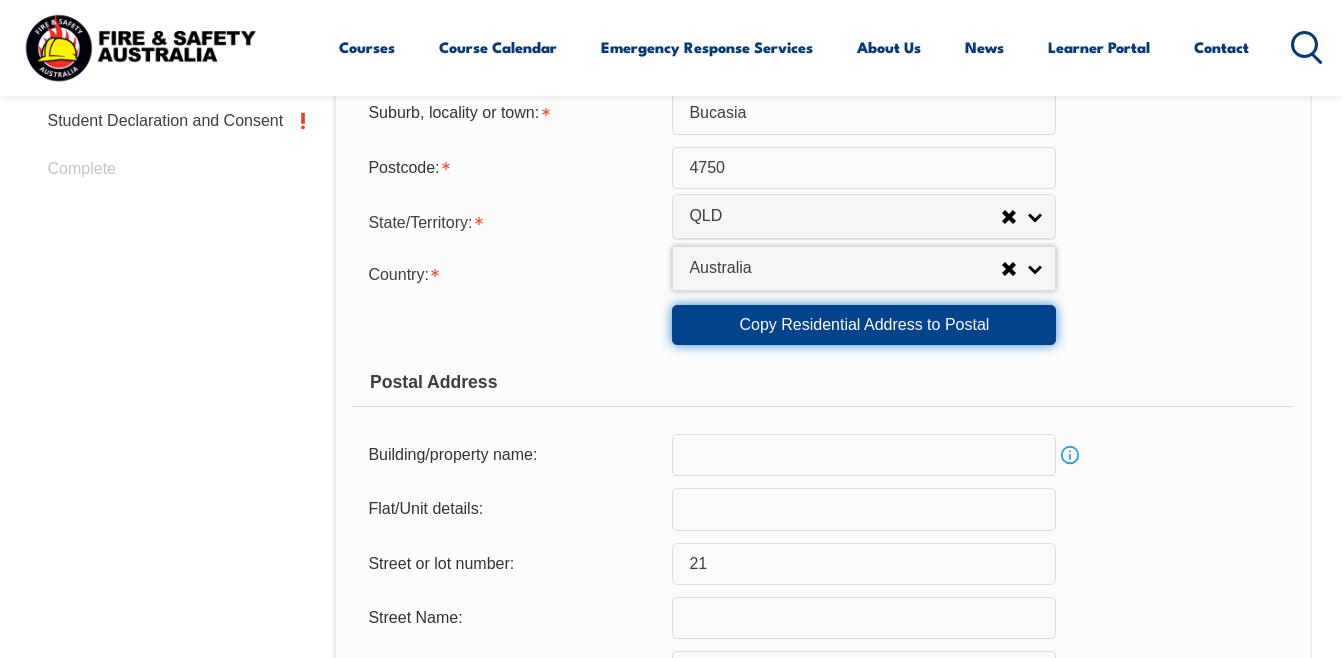 type on "Edmonds Street" 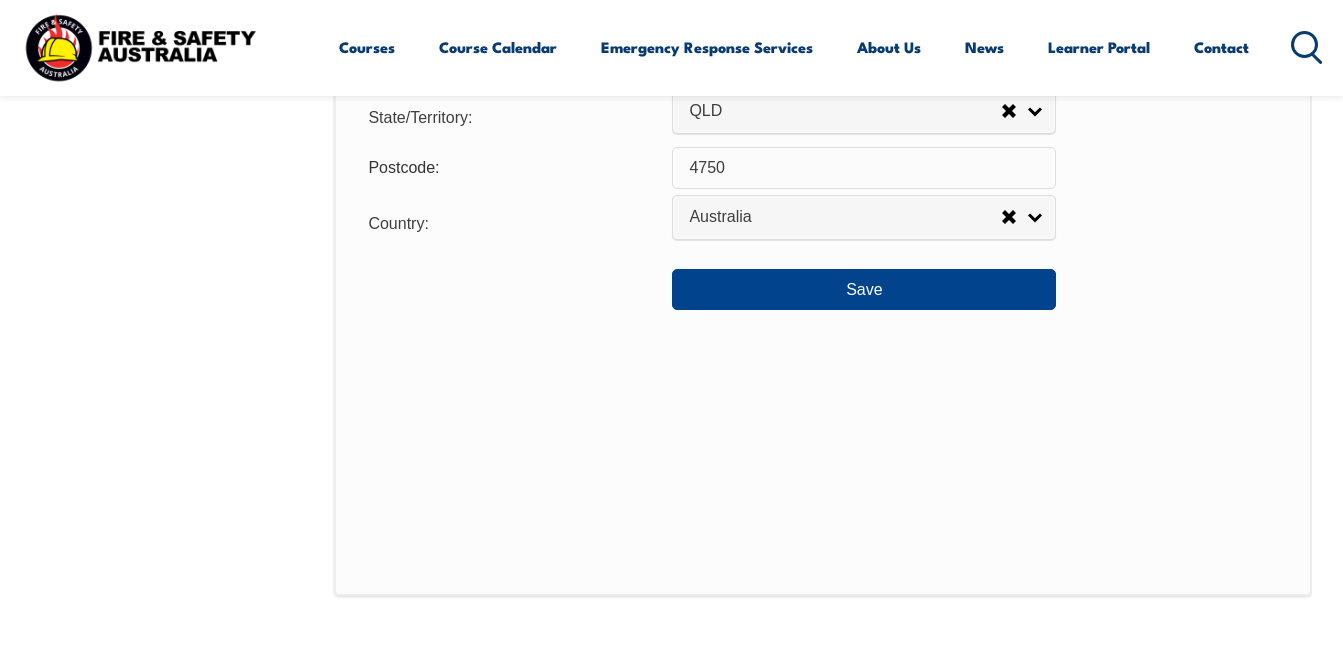 scroll, scrollTop: 1685, scrollLeft: 0, axis: vertical 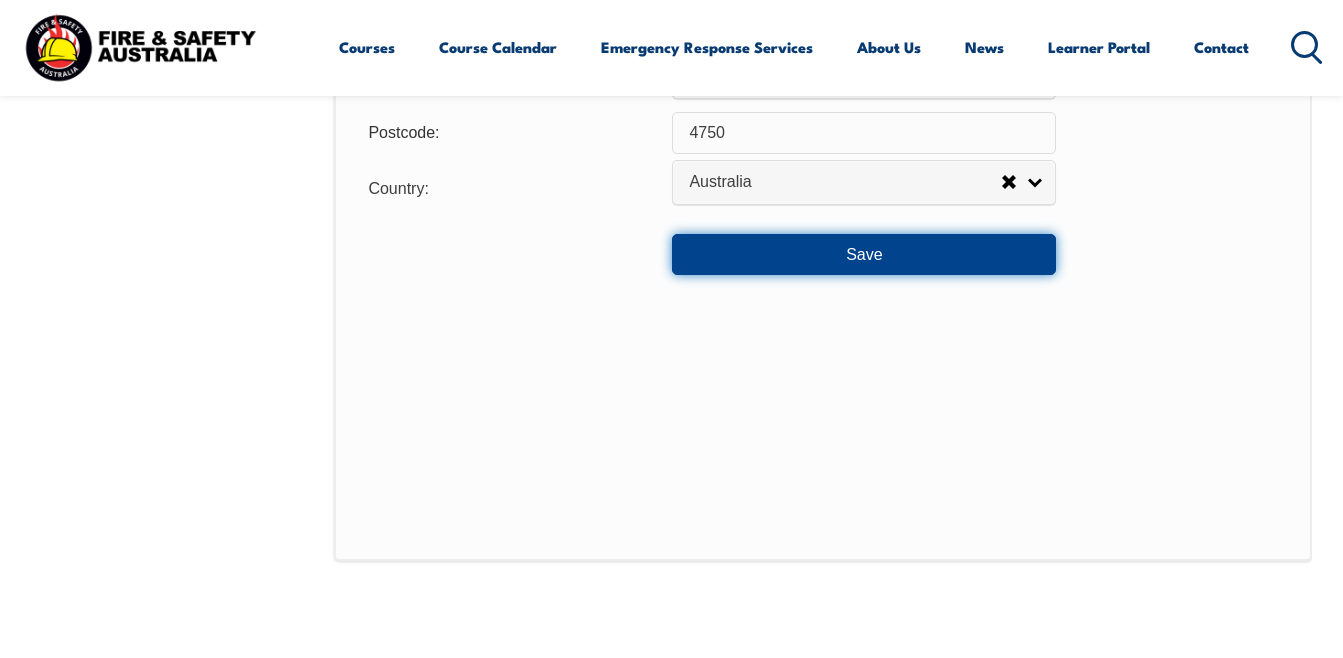 click on "Save" at bounding box center (864, 254) 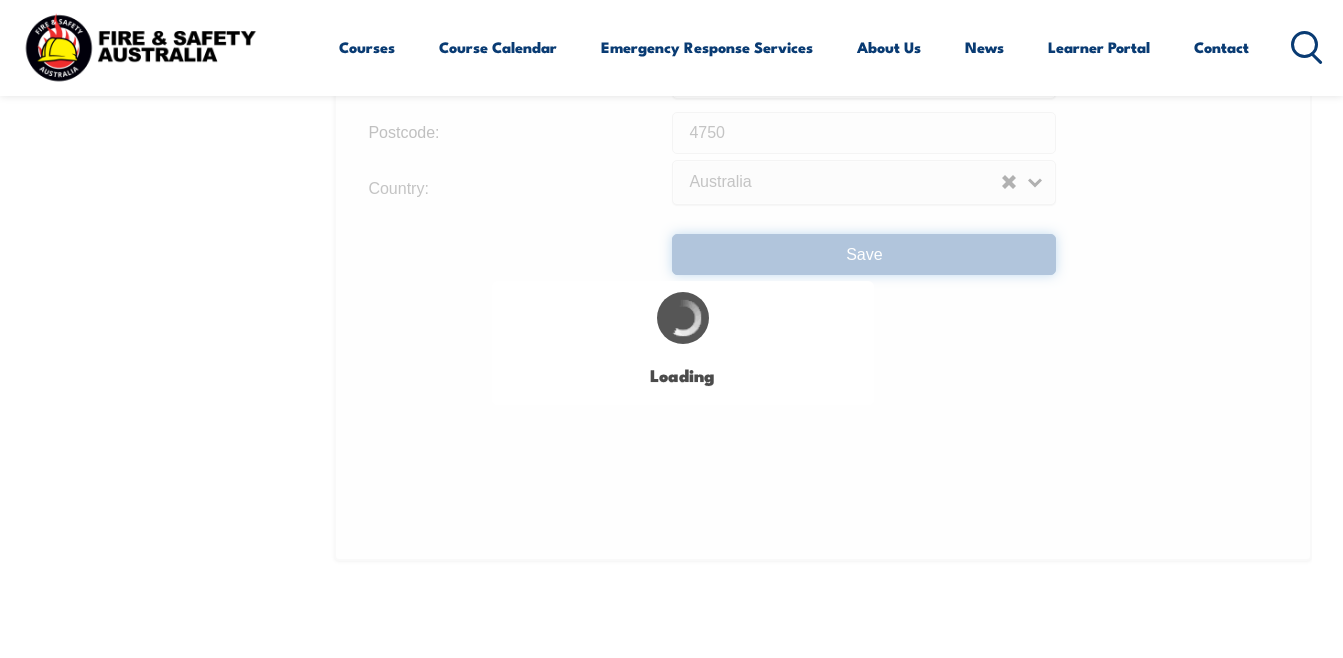 type on "21" 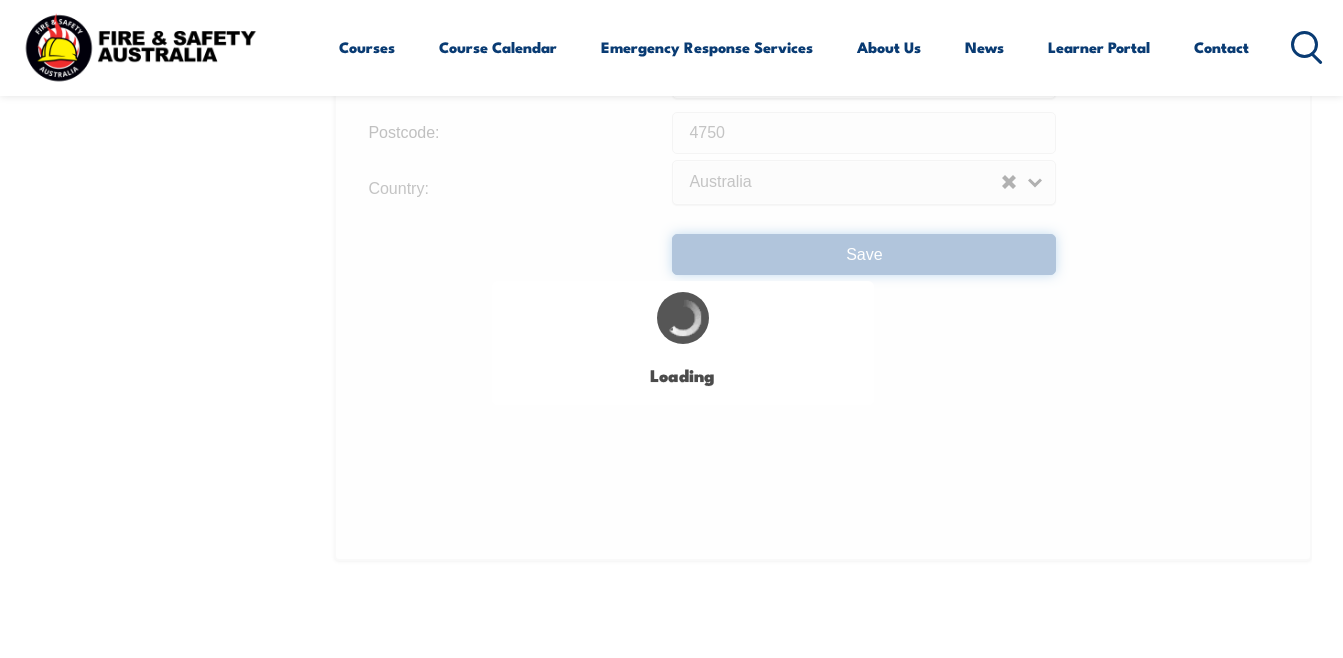 type on "21" 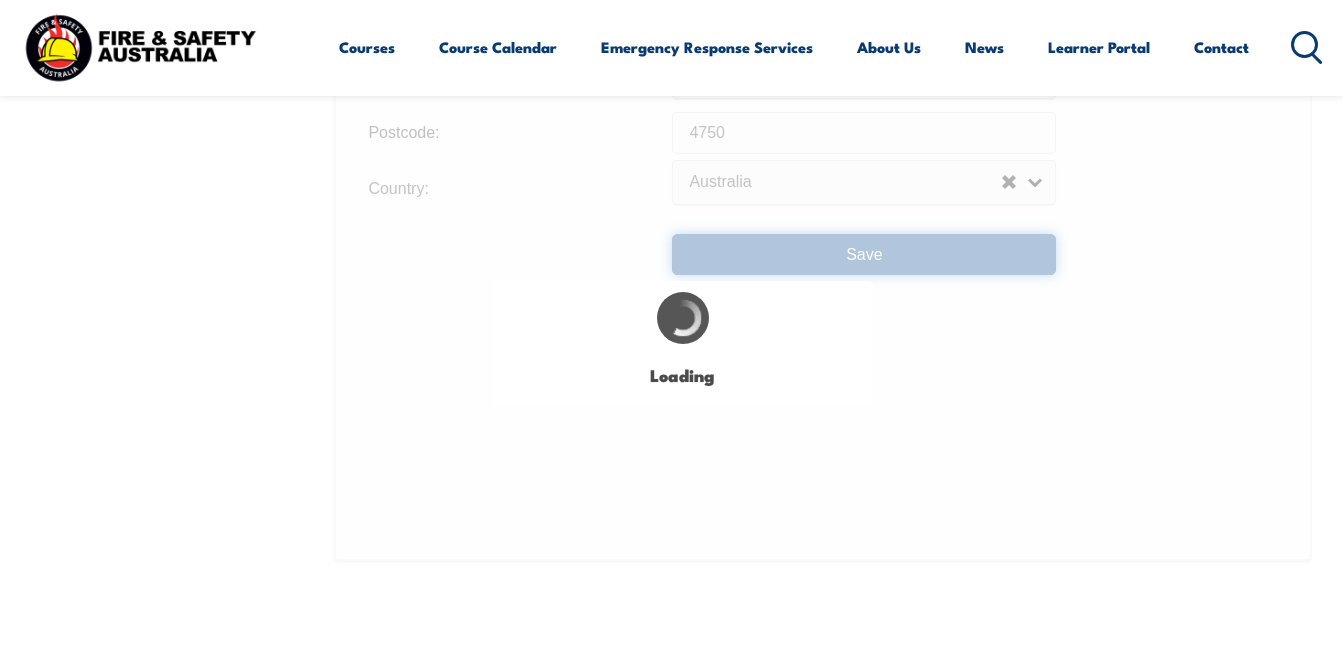 scroll, scrollTop: 0, scrollLeft: 0, axis: both 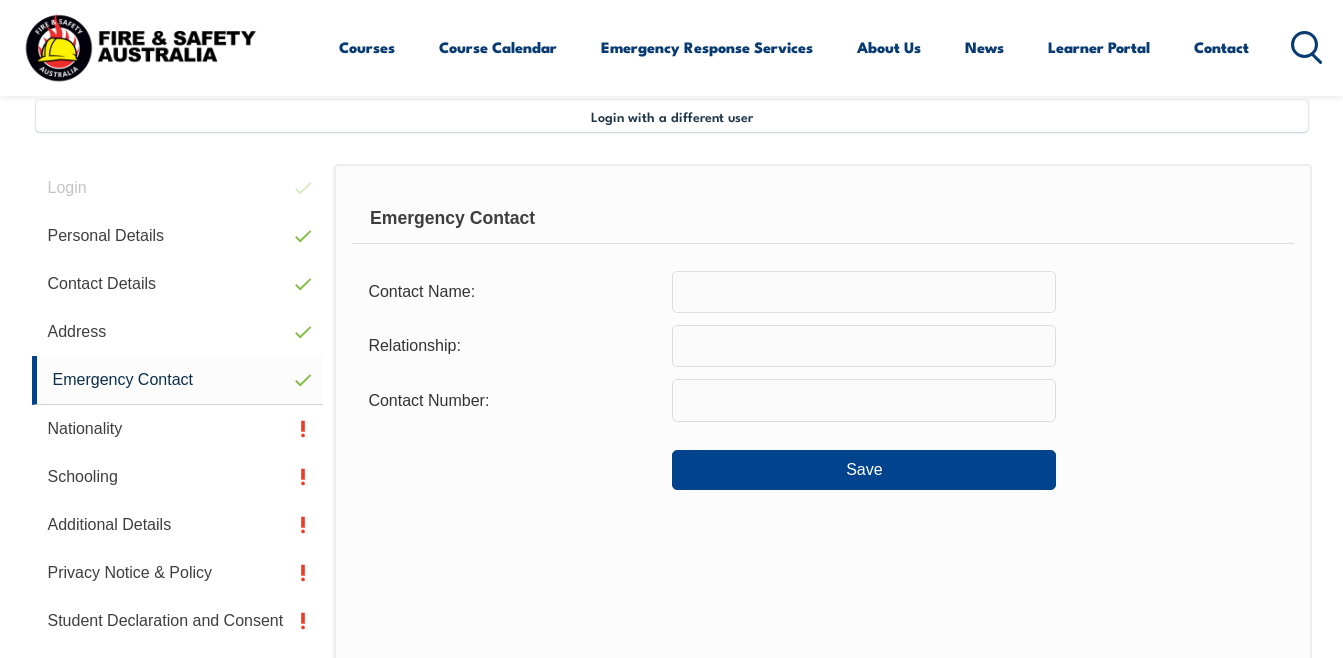 click at bounding box center [864, 292] 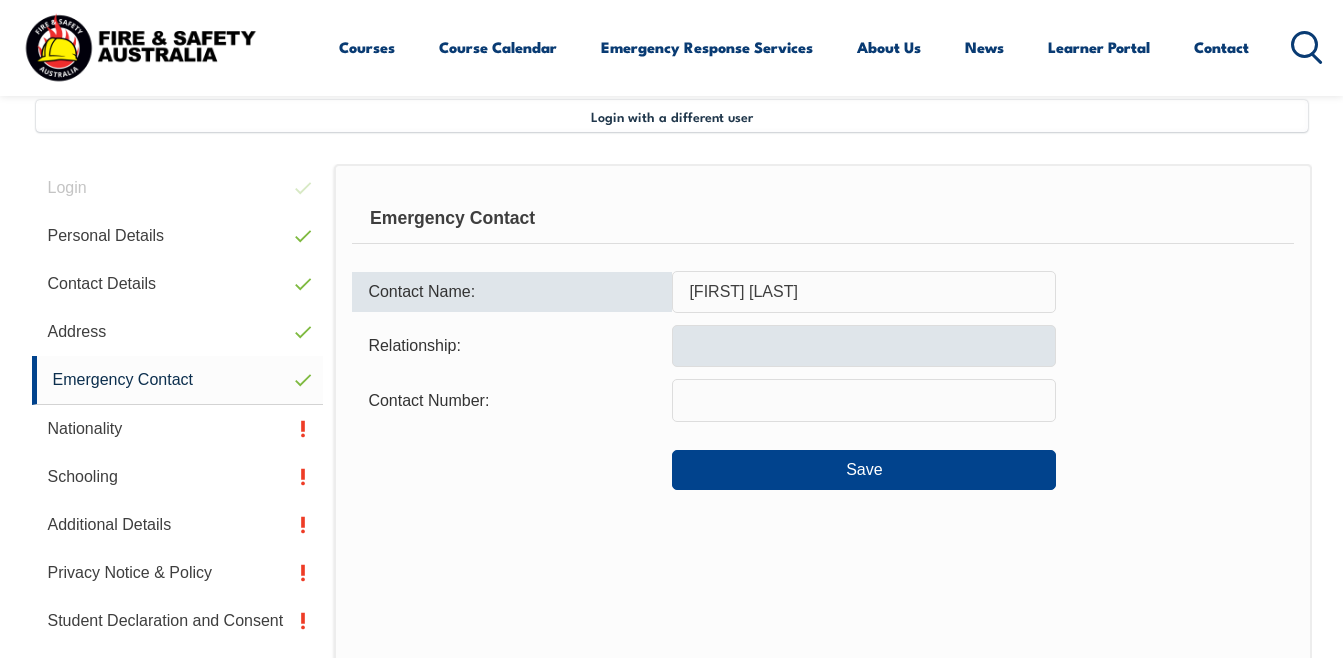 type on "Chris Hayes" 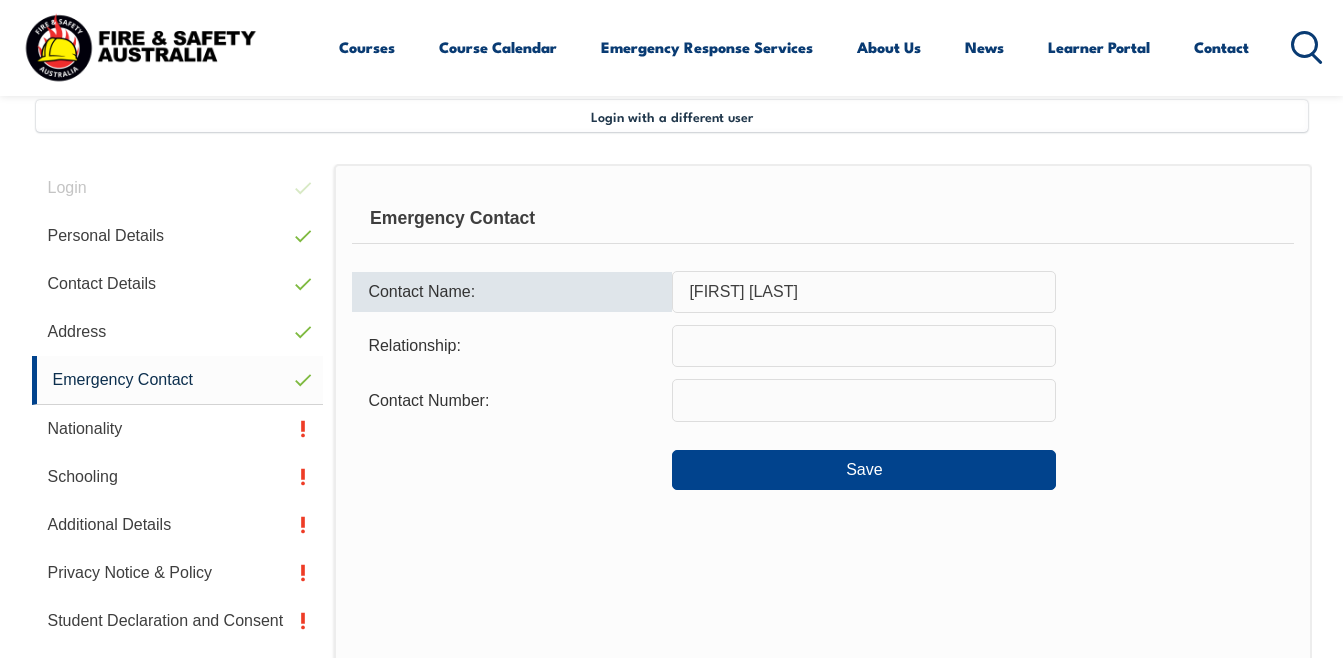 click at bounding box center [864, 346] 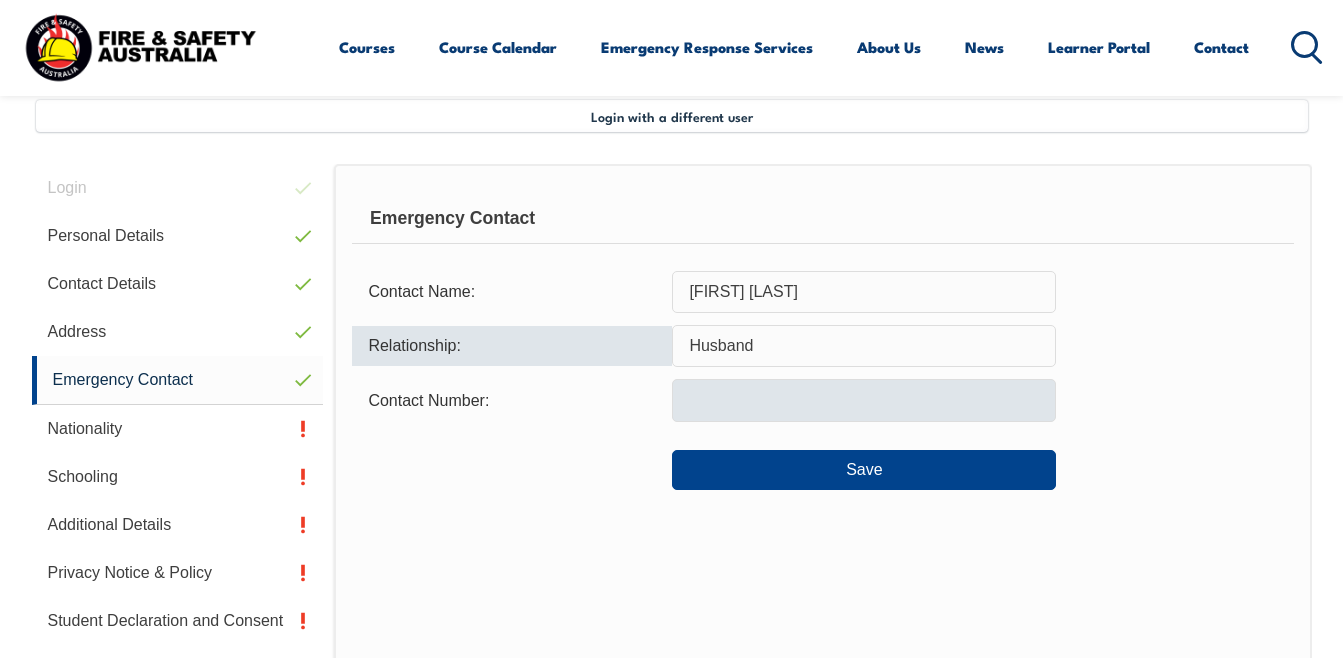 type on "Husband" 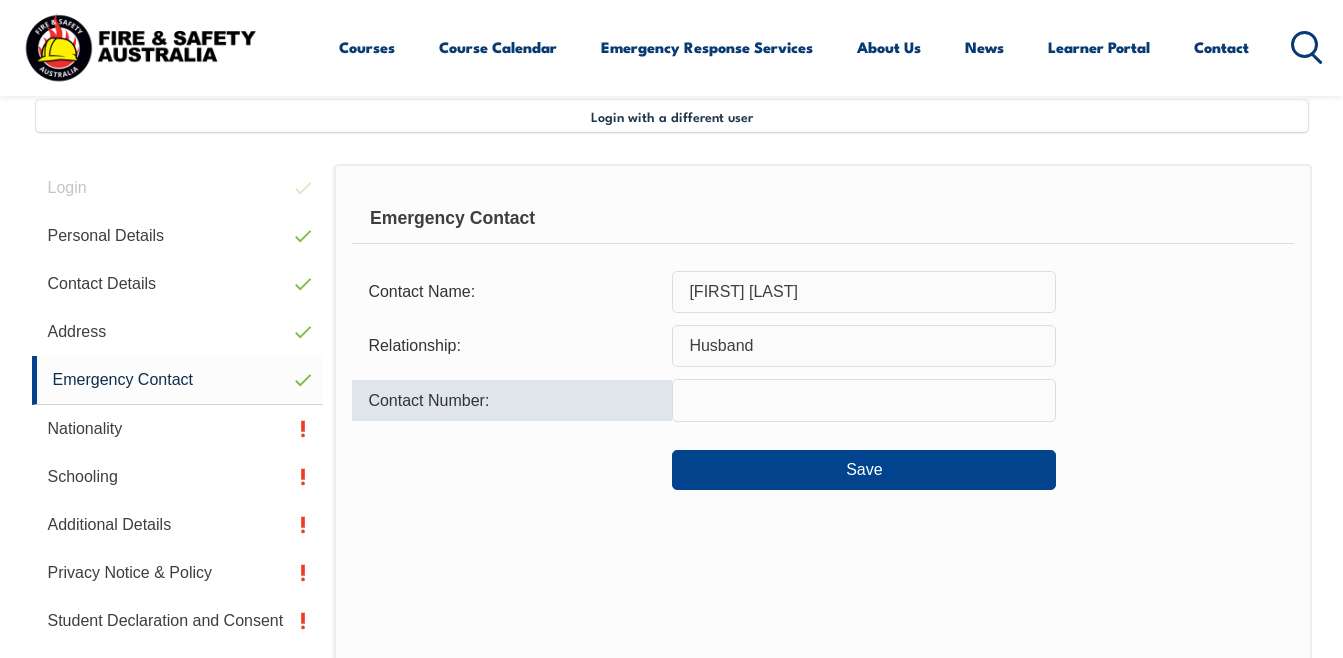 click at bounding box center [864, 400] 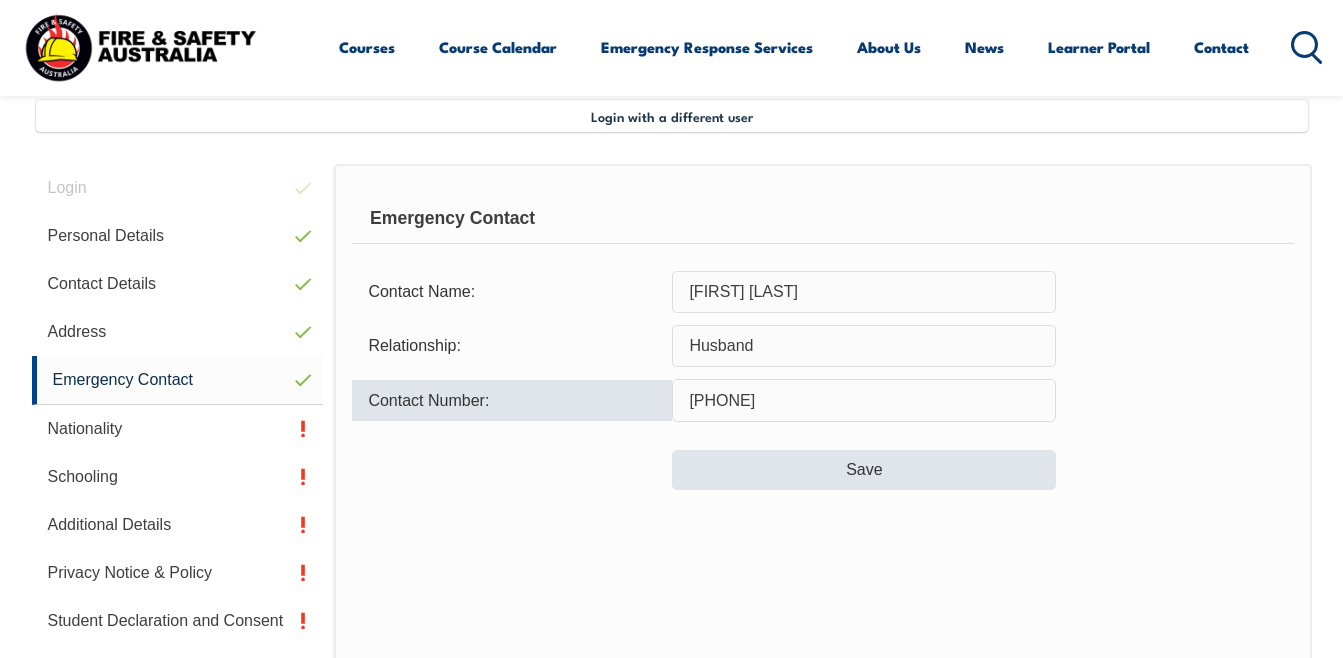 type on "0408373540" 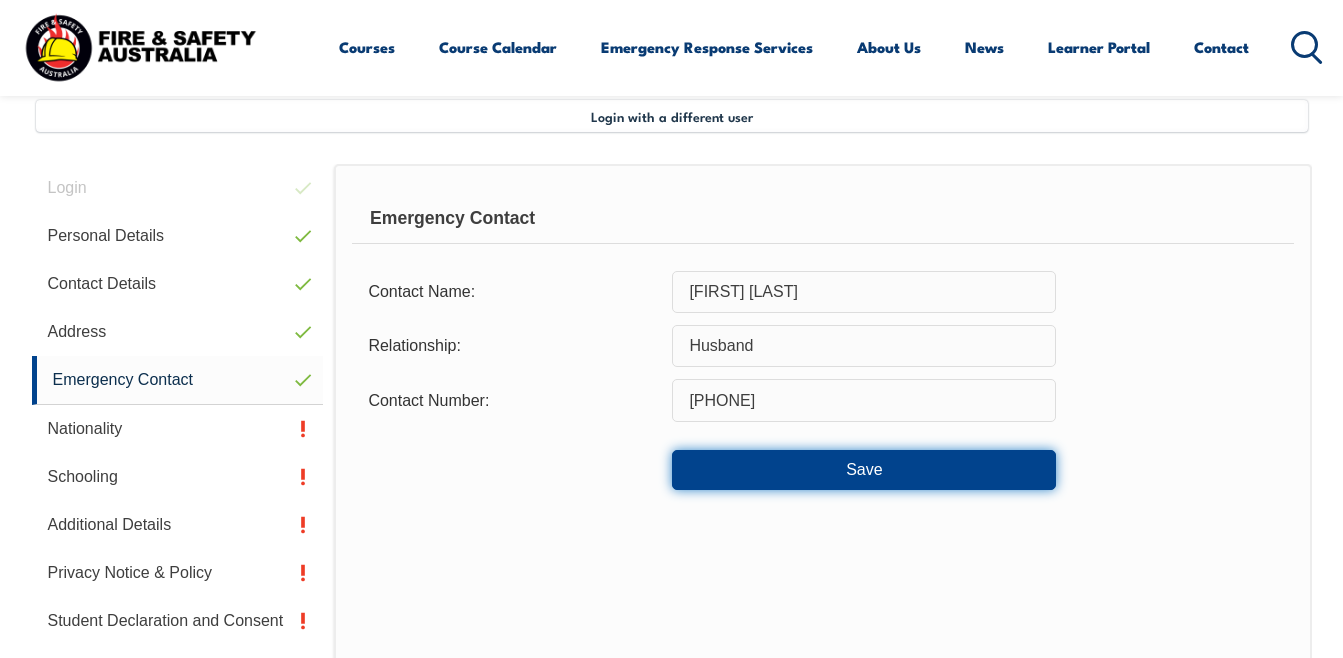 click on "Save" at bounding box center (864, 470) 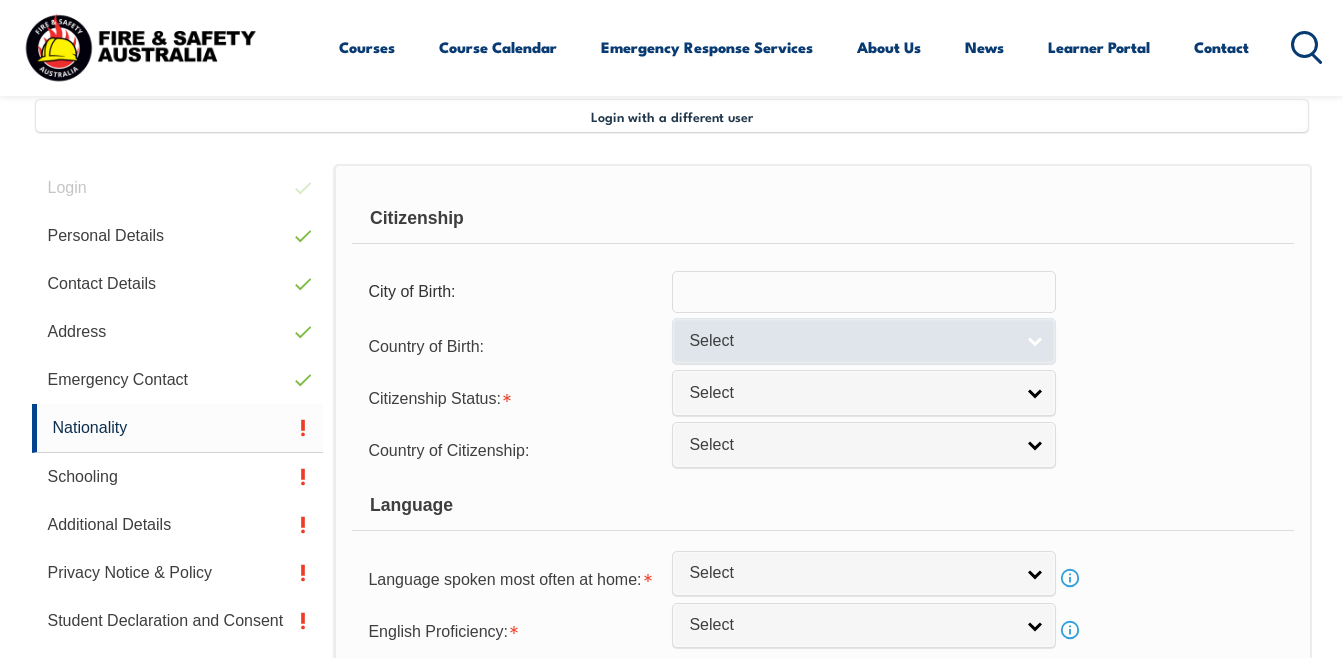 click on "Select" at bounding box center [864, 340] 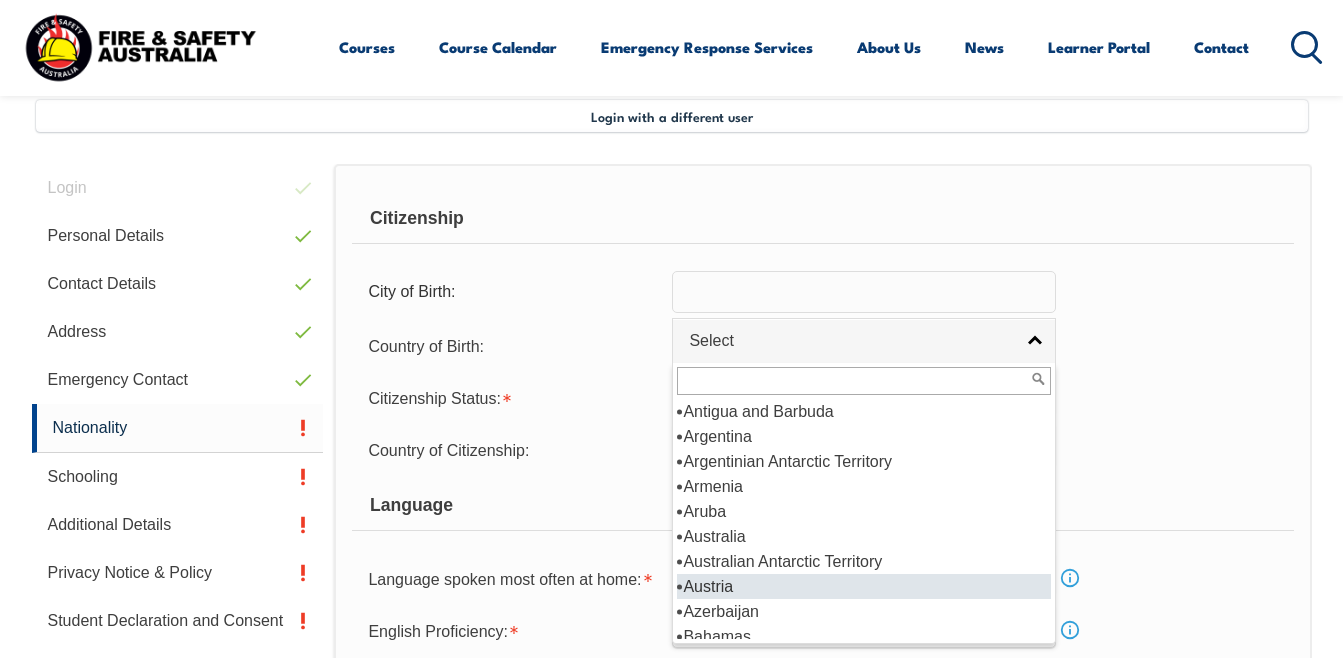 scroll, scrollTop: 300, scrollLeft: 0, axis: vertical 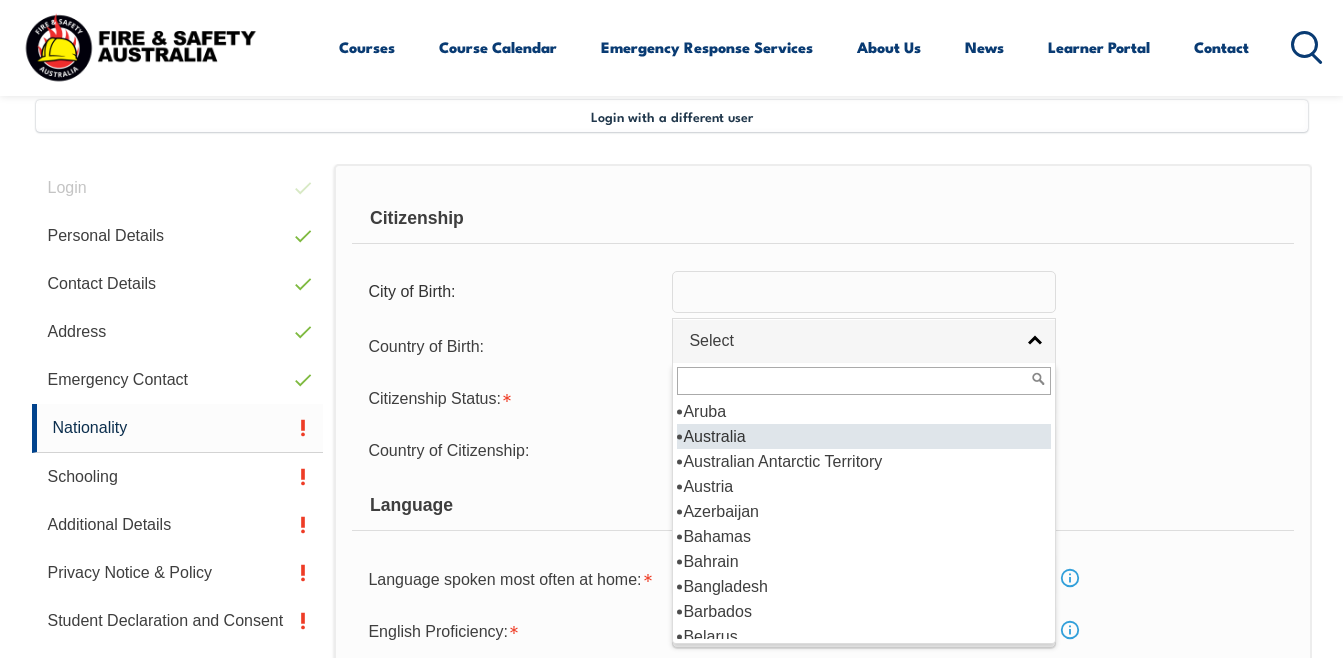 click on "Australia" at bounding box center [864, 436] 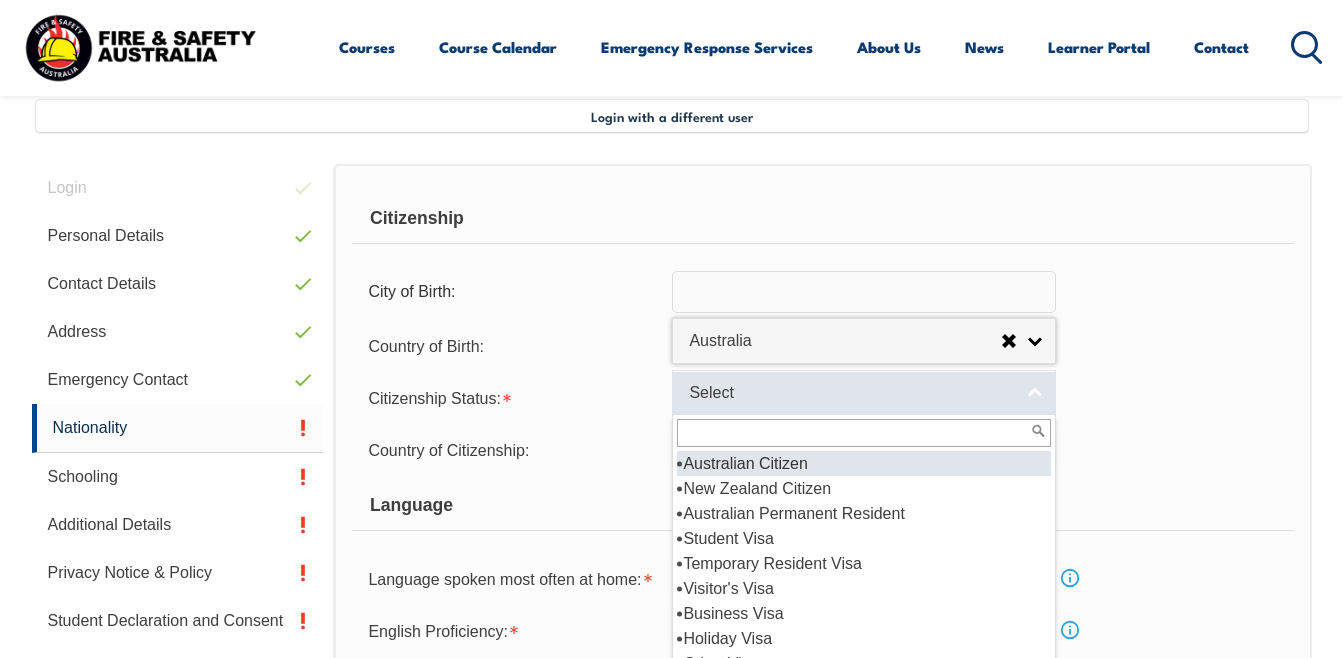click on "Select" at bounding box center [864, 392] 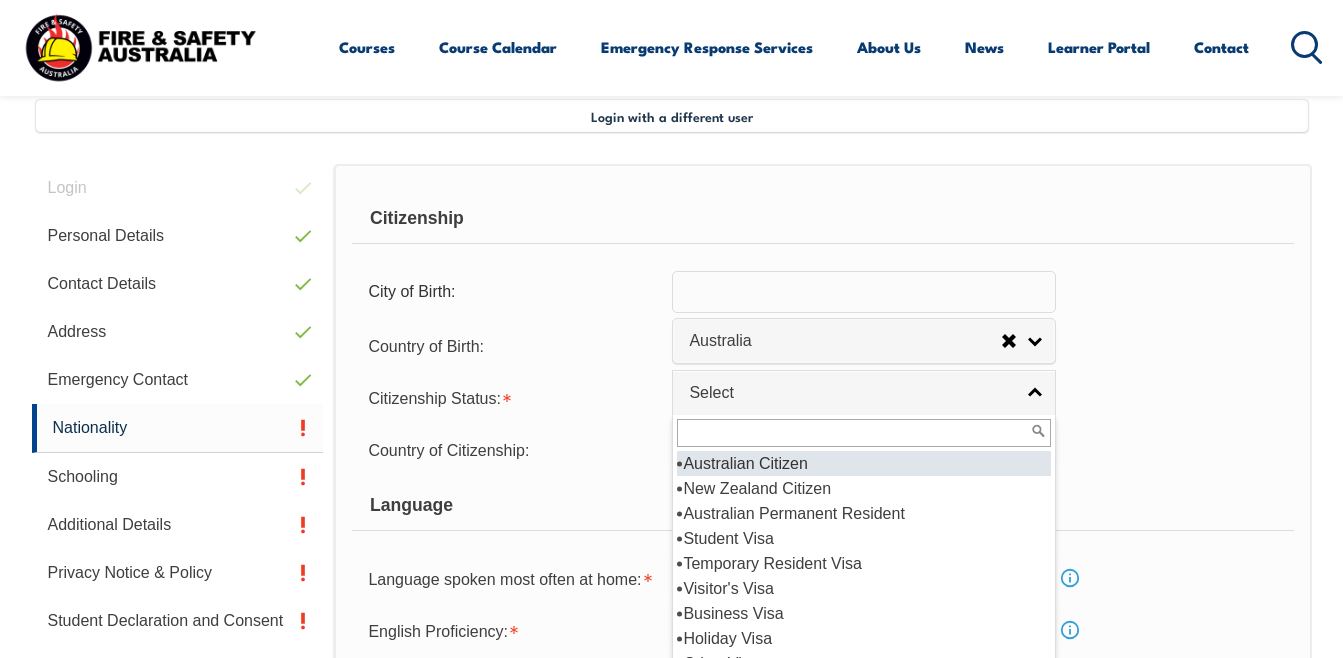 click on "Australian Citizen" at bounding box center (864, 463) 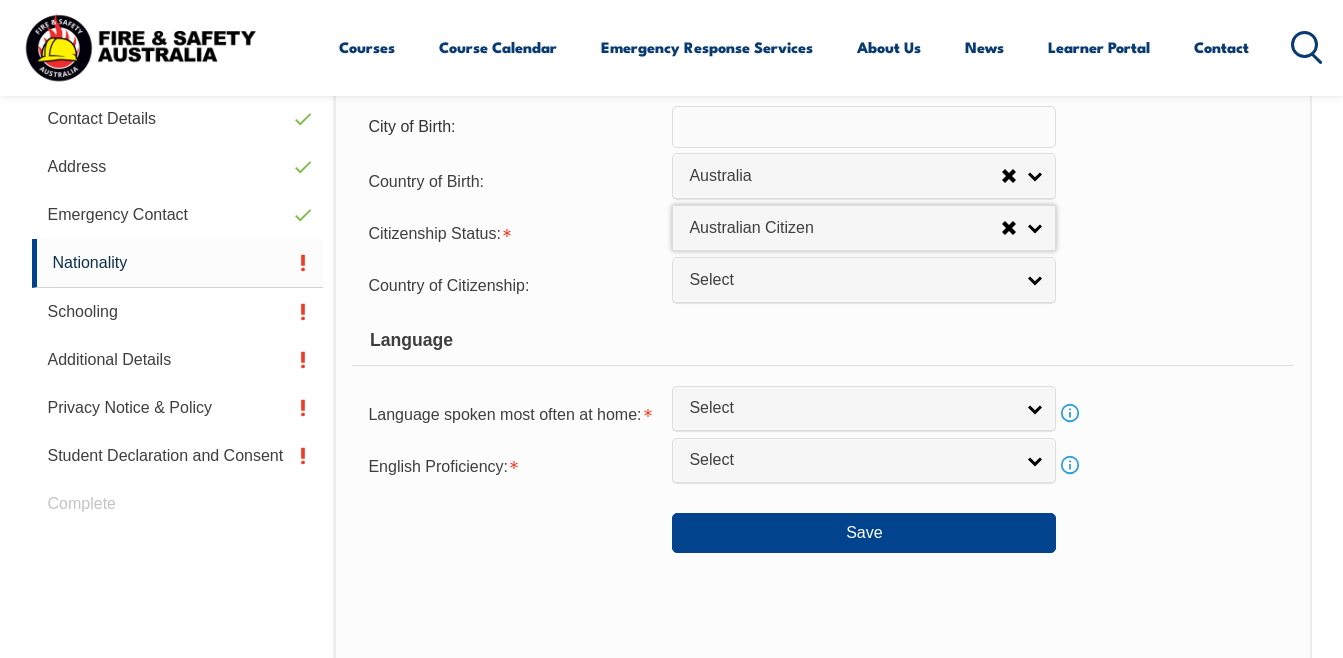 scroll, scrollTop: 685, scrollLeft: 0, axis: vertical 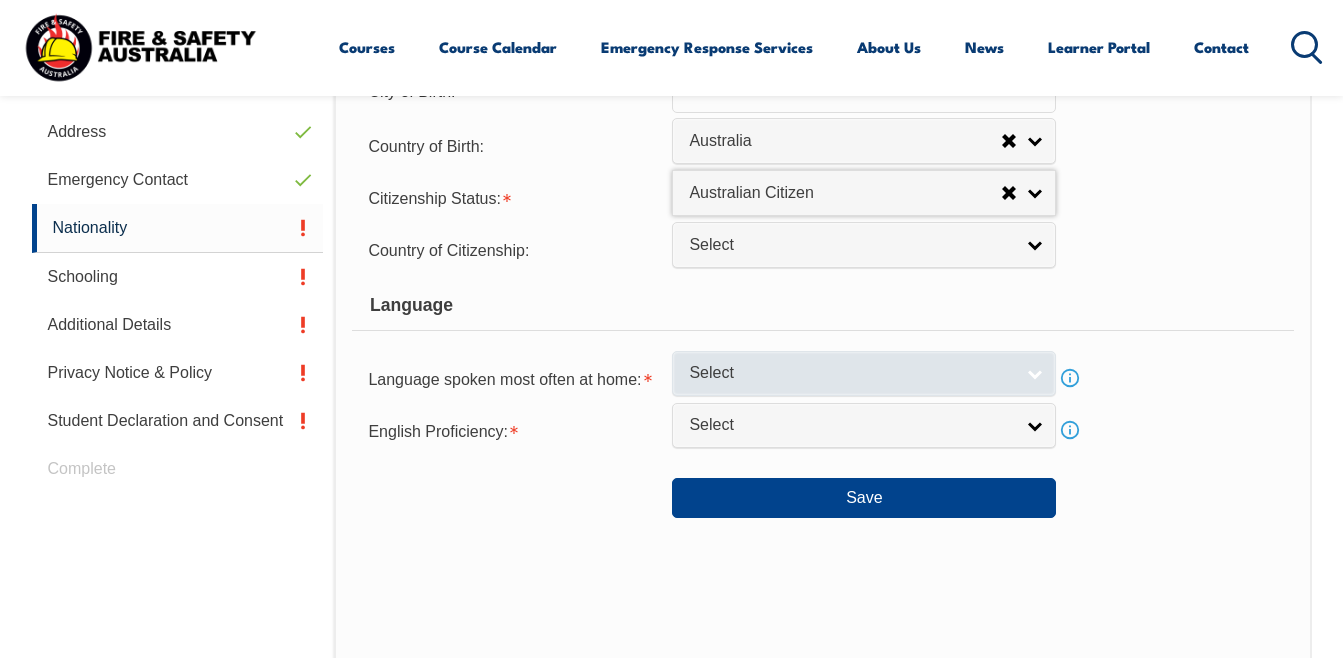 click on "Select" at bounding box center [864, 373] 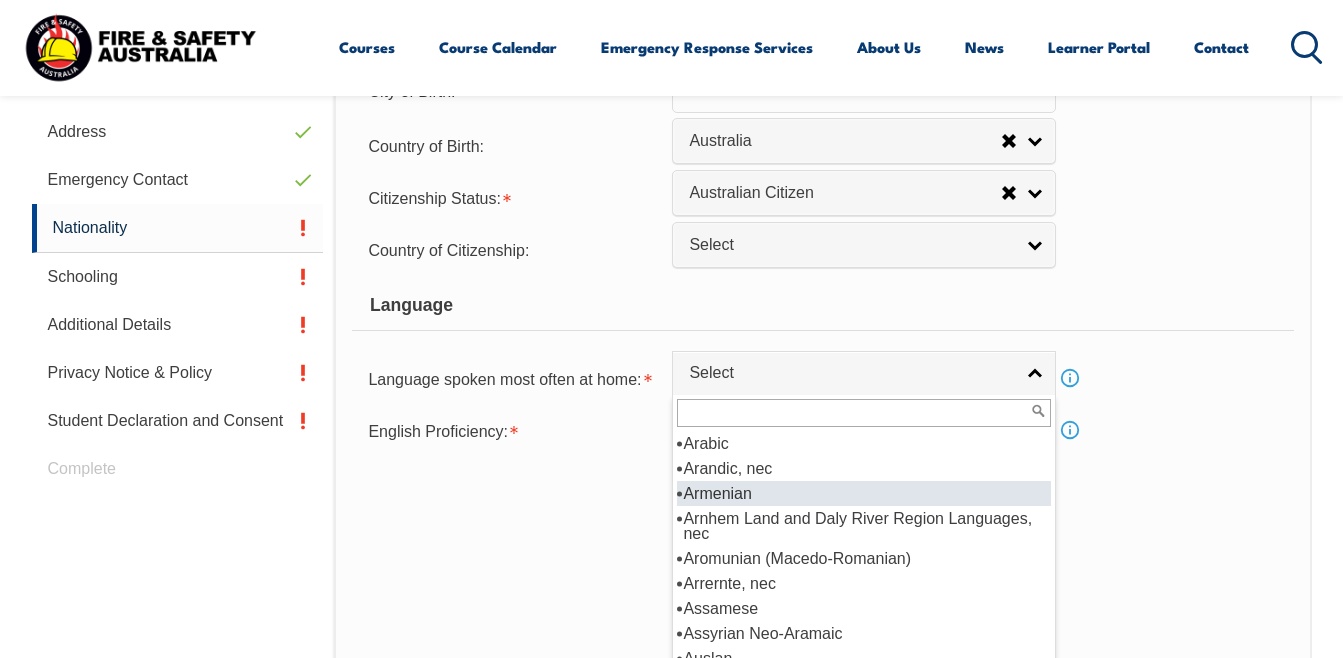 scroll, scrollTop: 600, scrollLeft: 0, axis: vertical 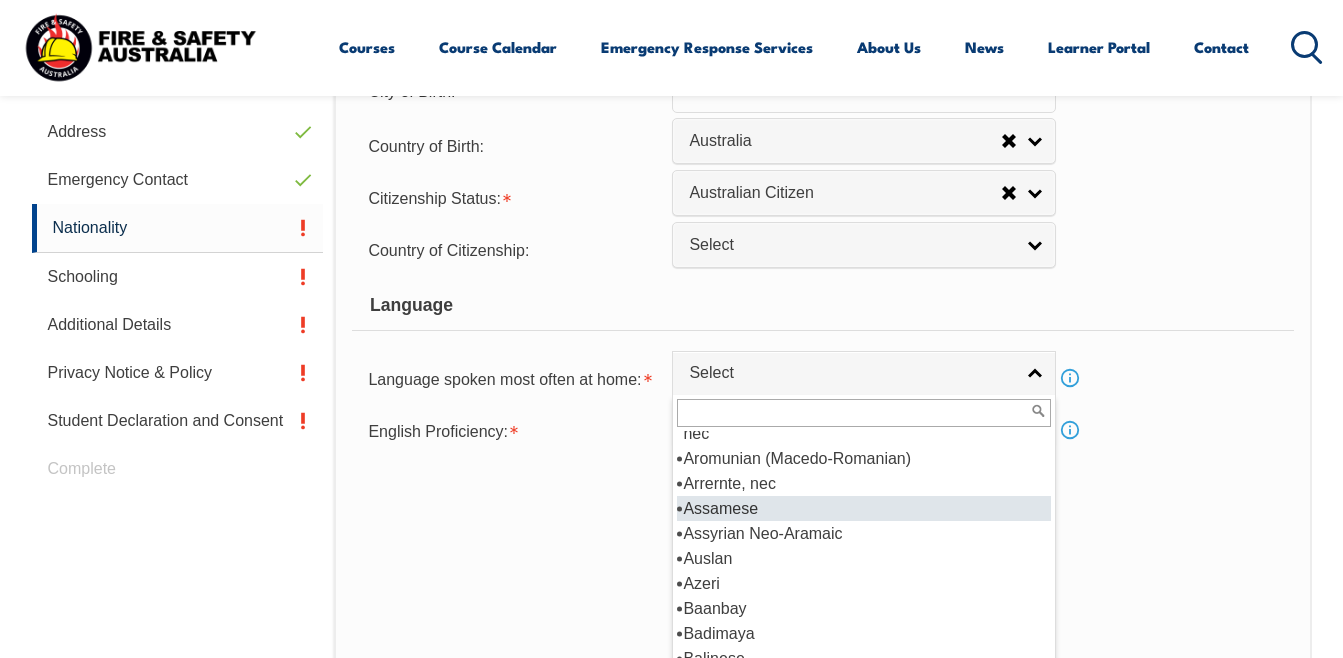 type on "e" 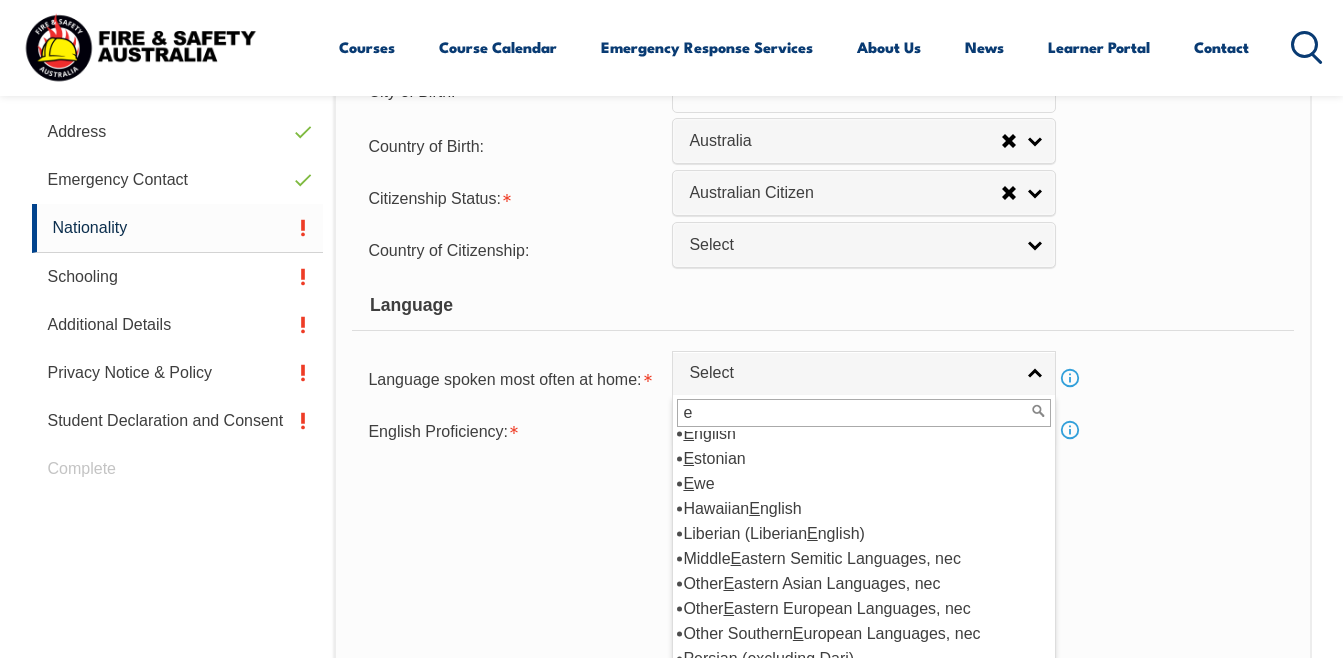 scroll, scrollTop: 0, scrollLeft: 0, axis: both 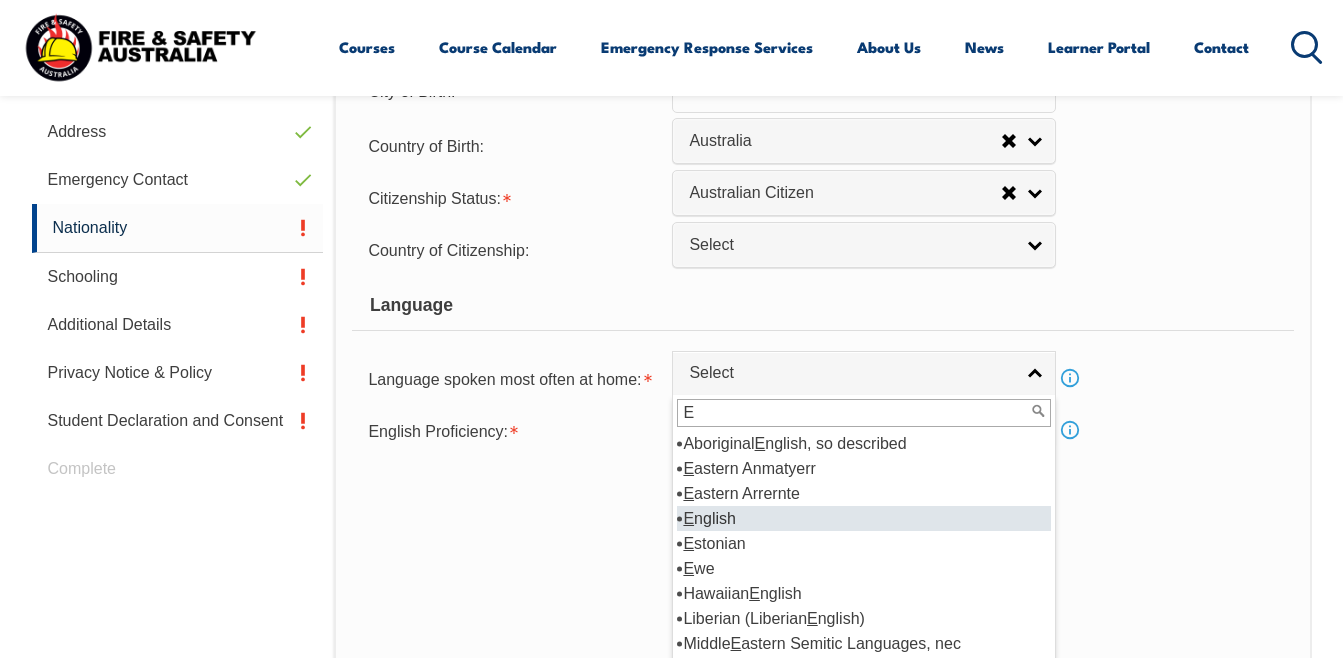 type on "E" 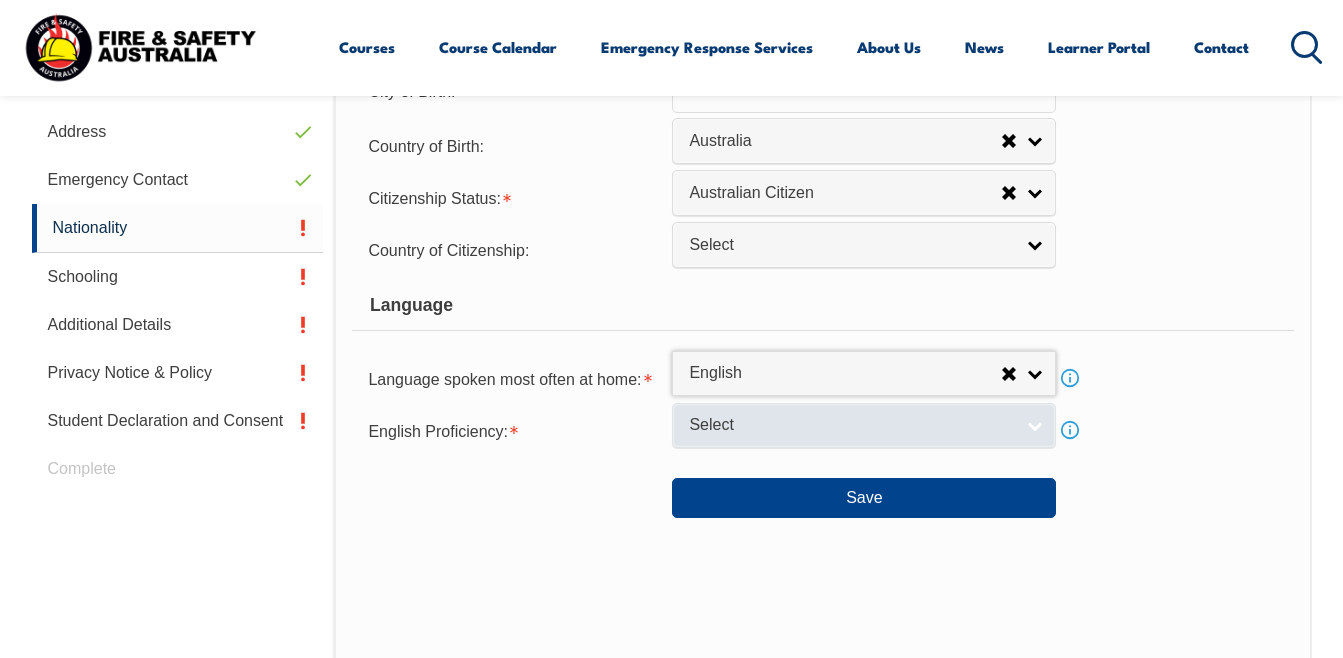 click on "Select" at bounding box center (864, 425) 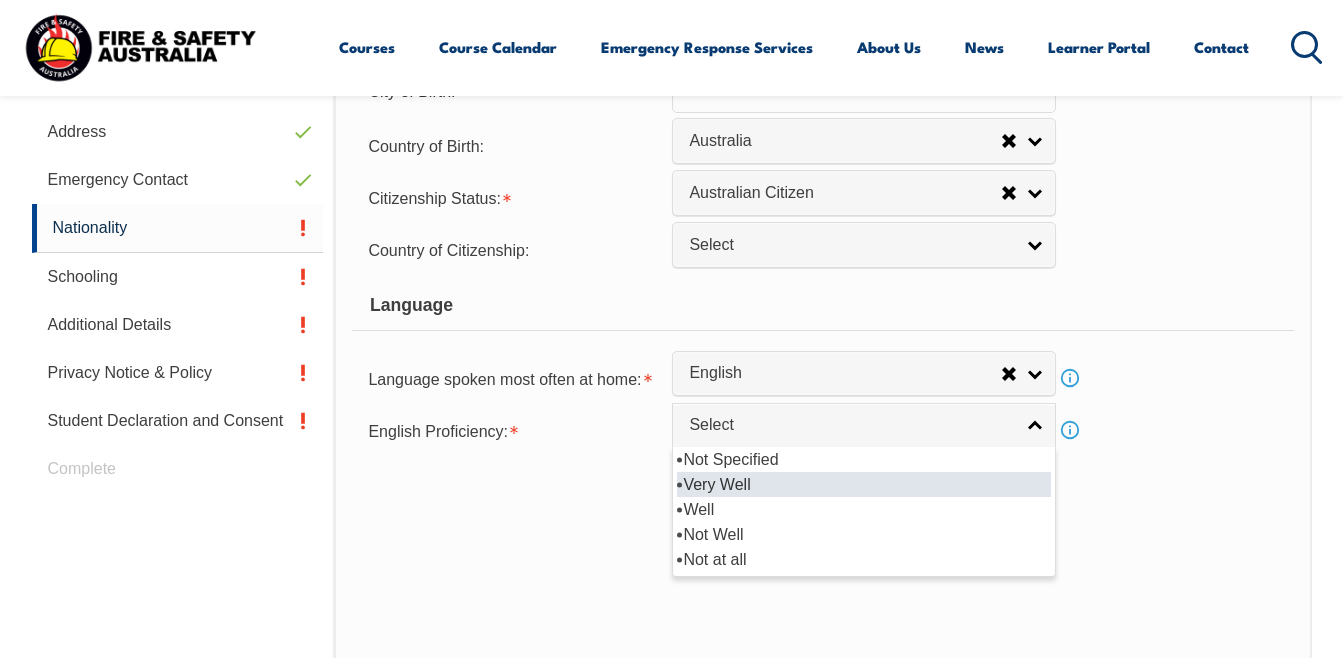 click on "Very Well" at bounding box center [864, 484] 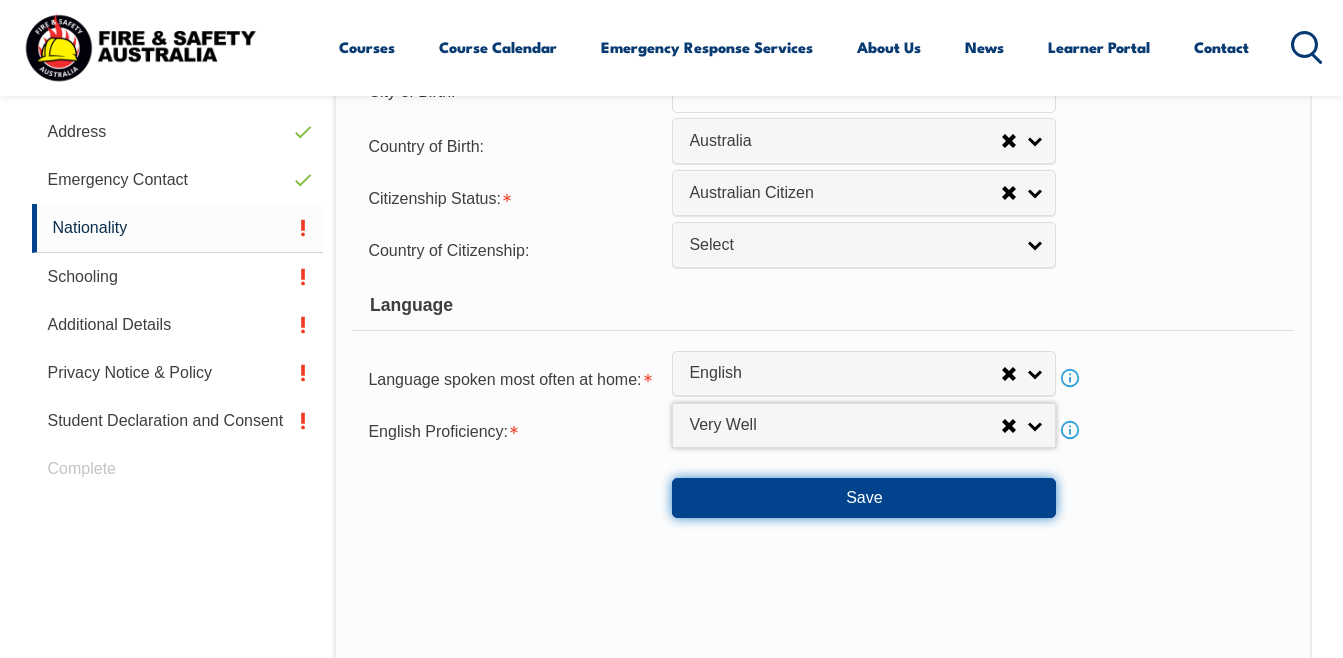 click on "Save" at bounding box center [864, 498] 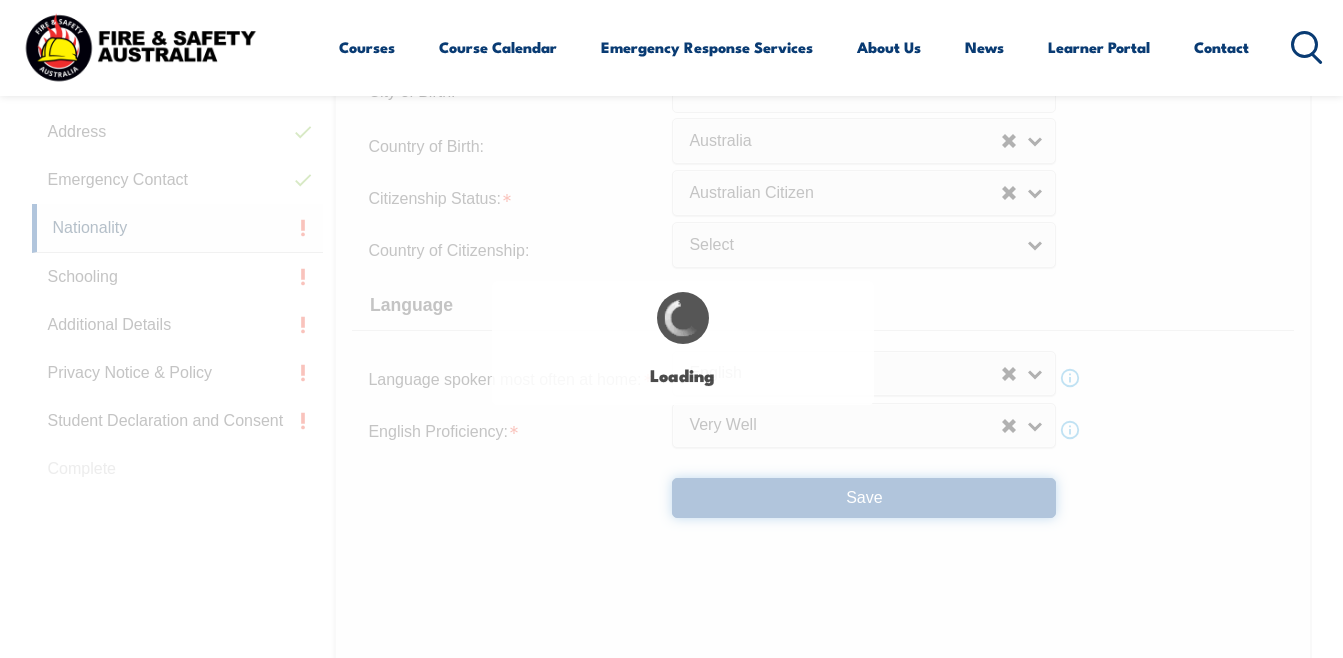scroll, scrollTop: 0, scrollLeft: 0, axis: both 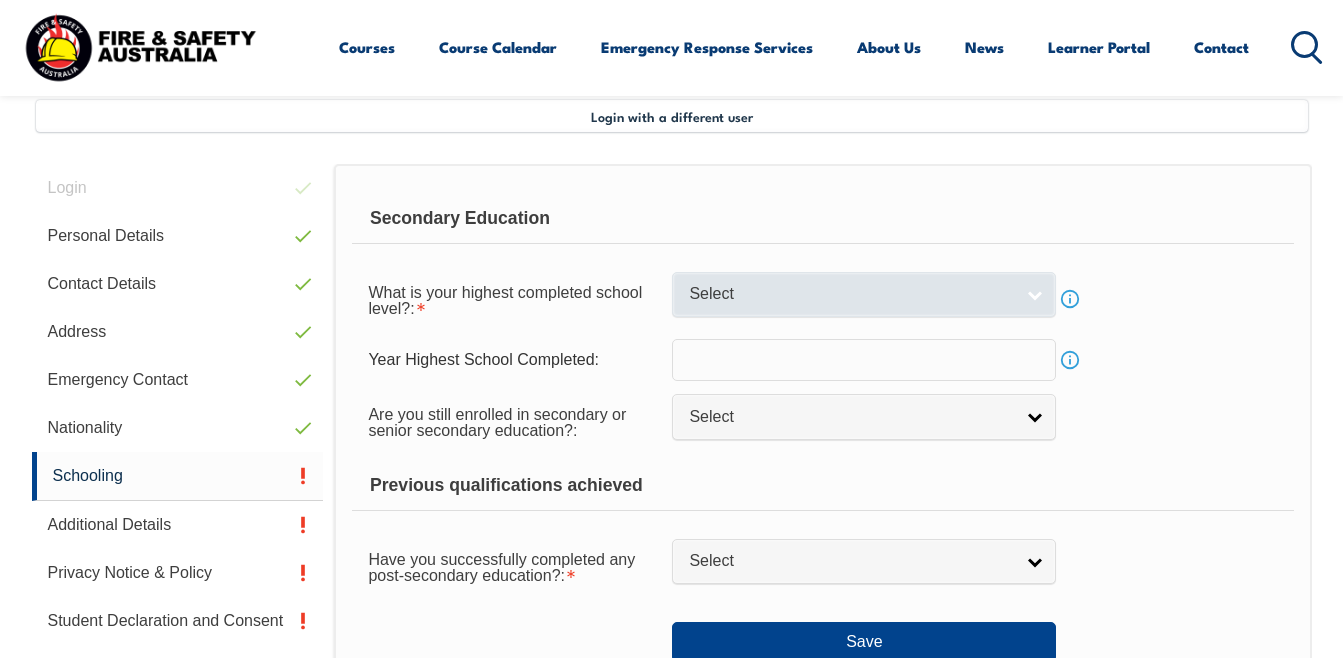 click on "Select" at bounding box center [851, 294] 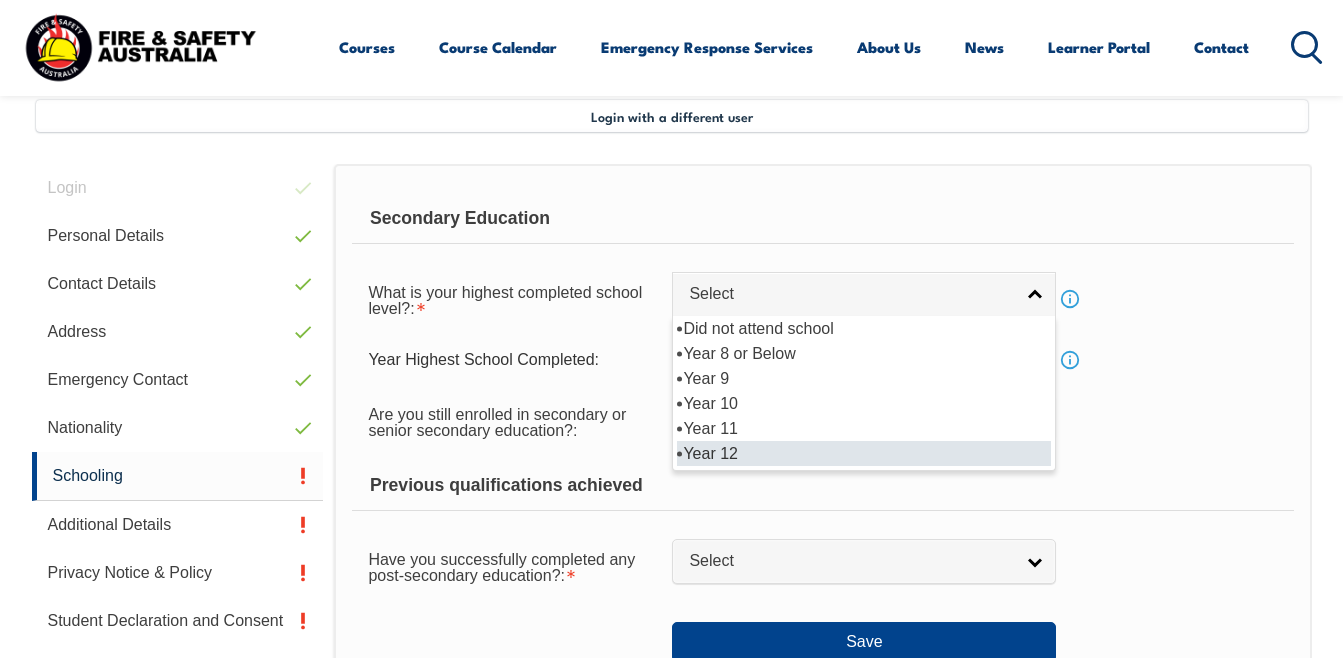 click on "Year 12" at bounding box center [864, 453] 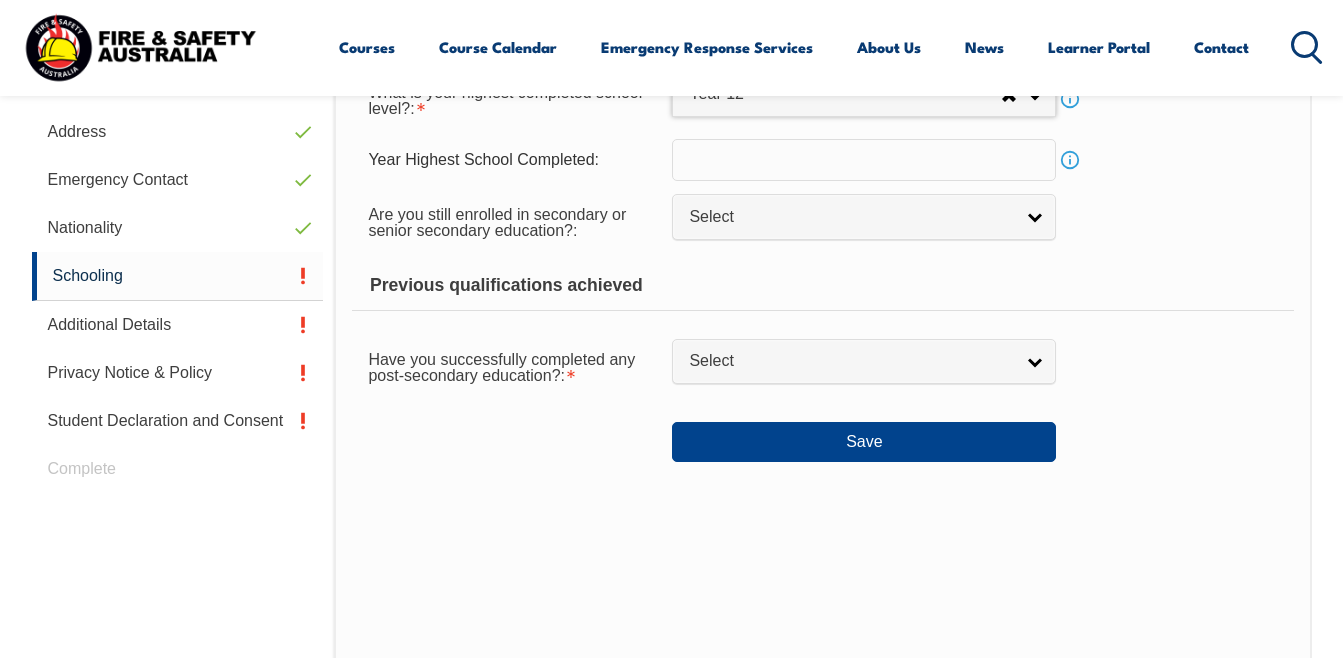 scroll, scrollTop: 785, scrollLeft: 0, axis: vertical 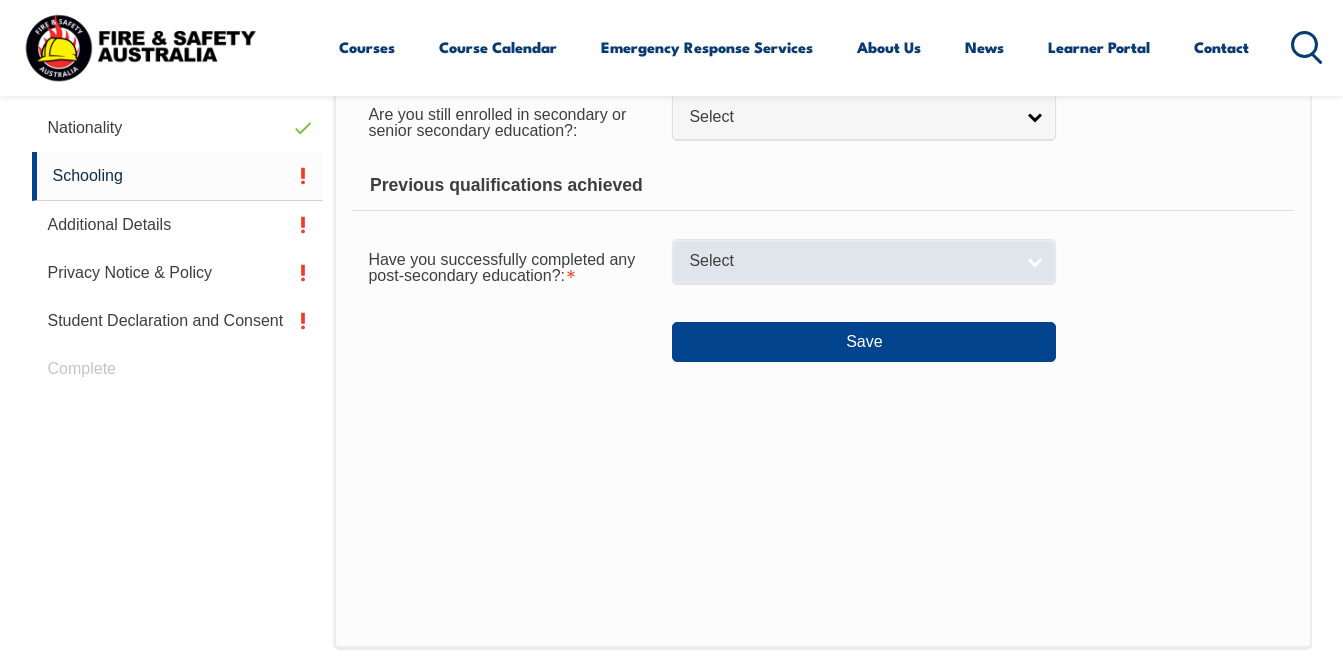 click on "Select" at bounding box center (864, 261) 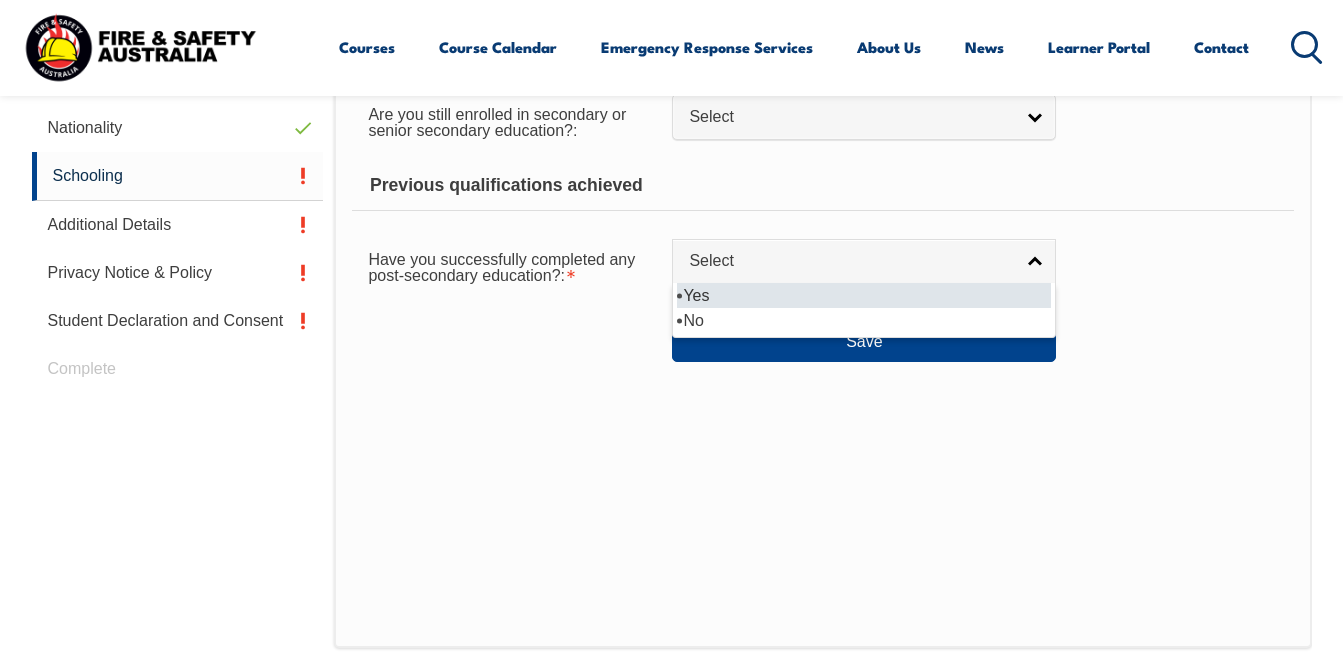 click on "Yes" at bounding box center (864, 295) 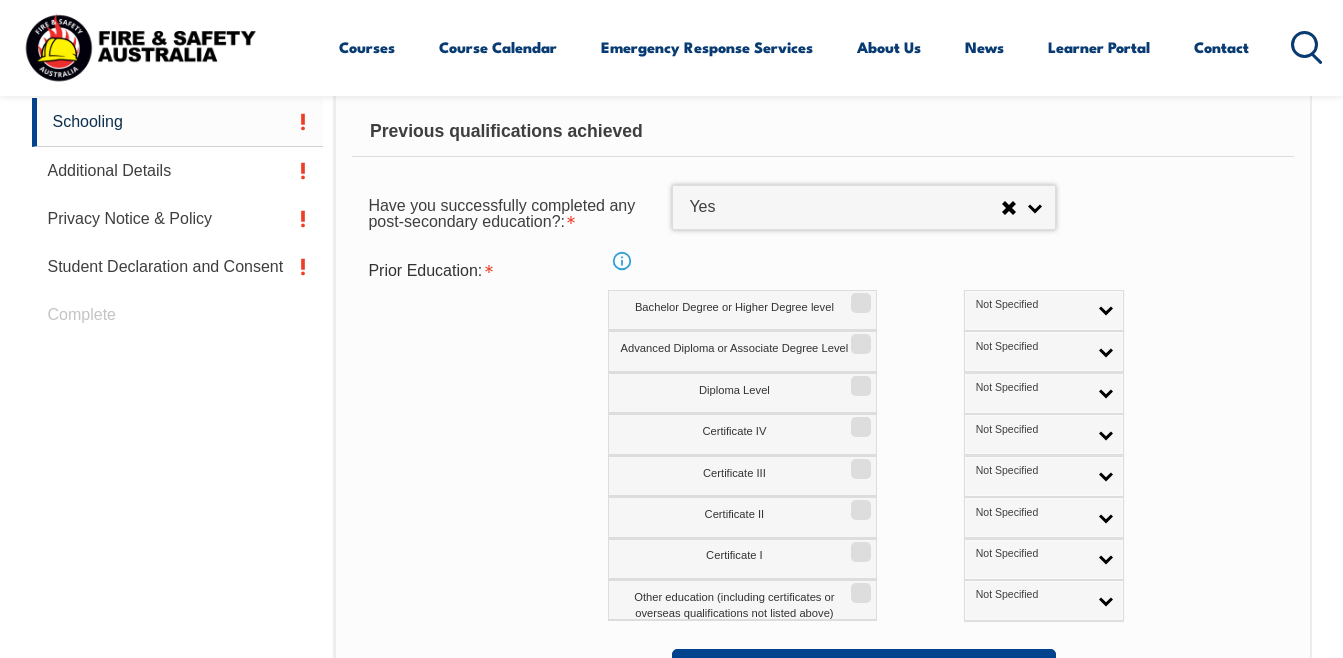 scroll, scrollTop: 885, scrollLeft: 0, axis: vertical 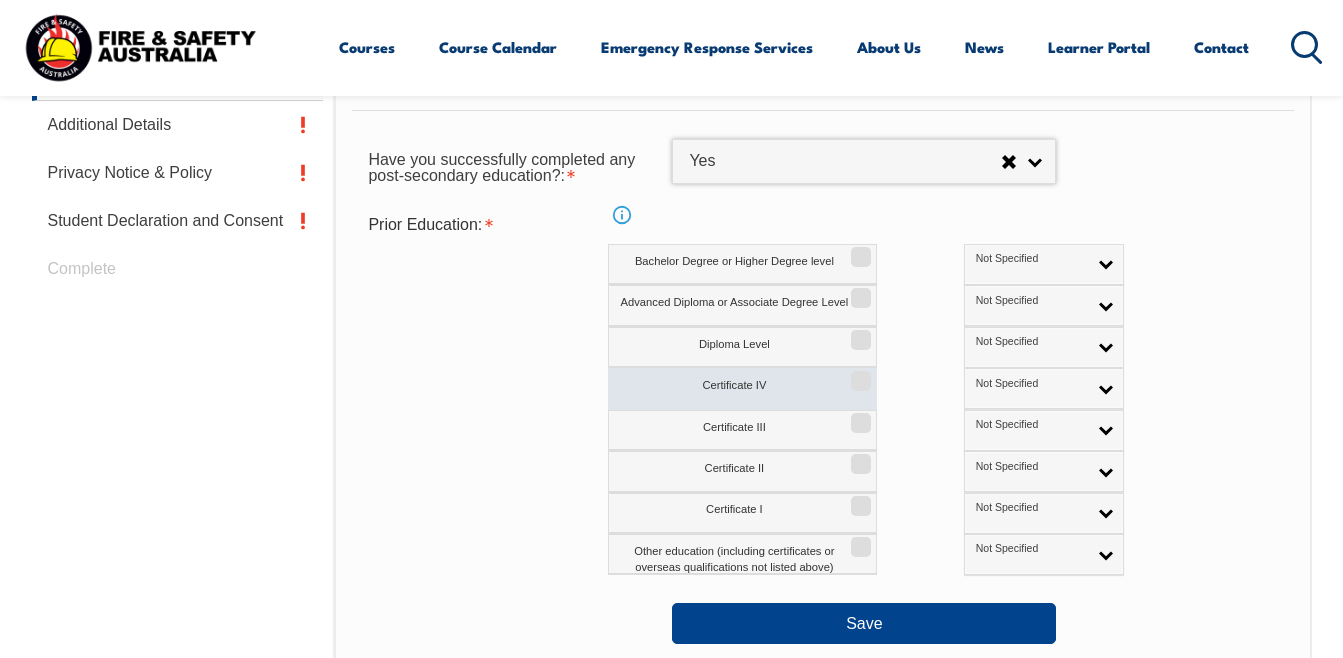 click on "Certificate IV" at bounding box center (858, 374) 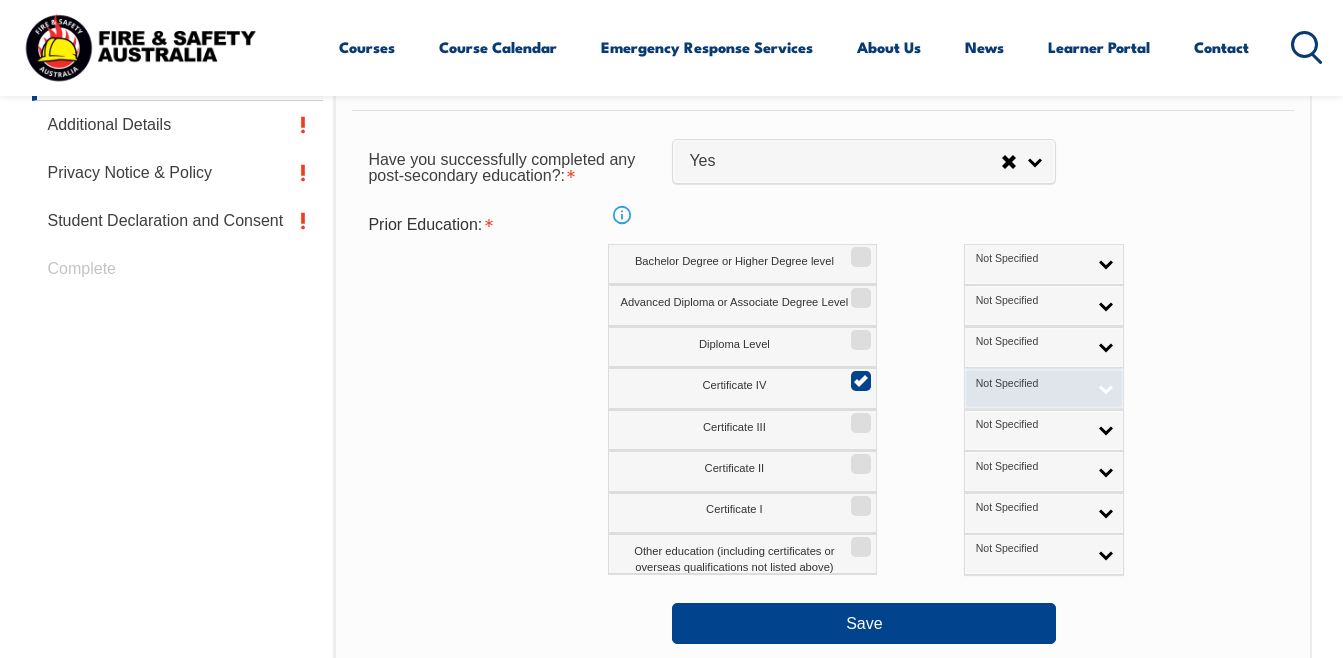 click on "Not Specified" at bounding box center [1044, 388] 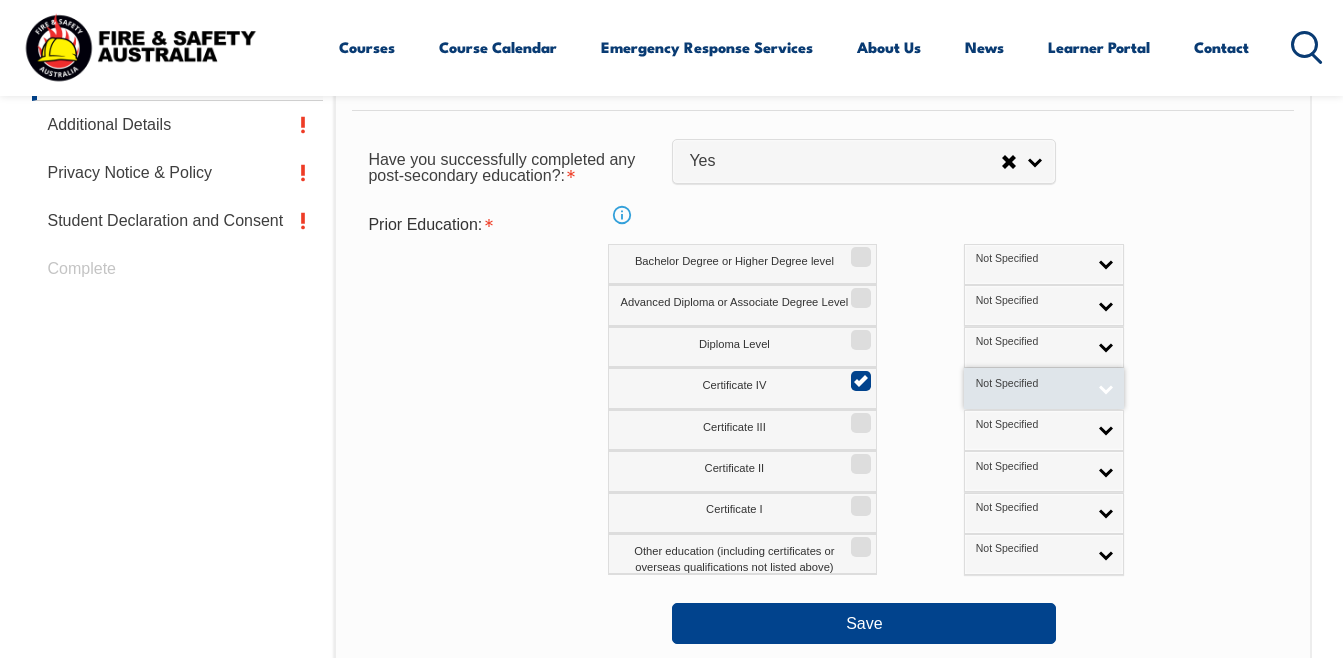 click on "Not Specified" at bounding box center [1044, 388] 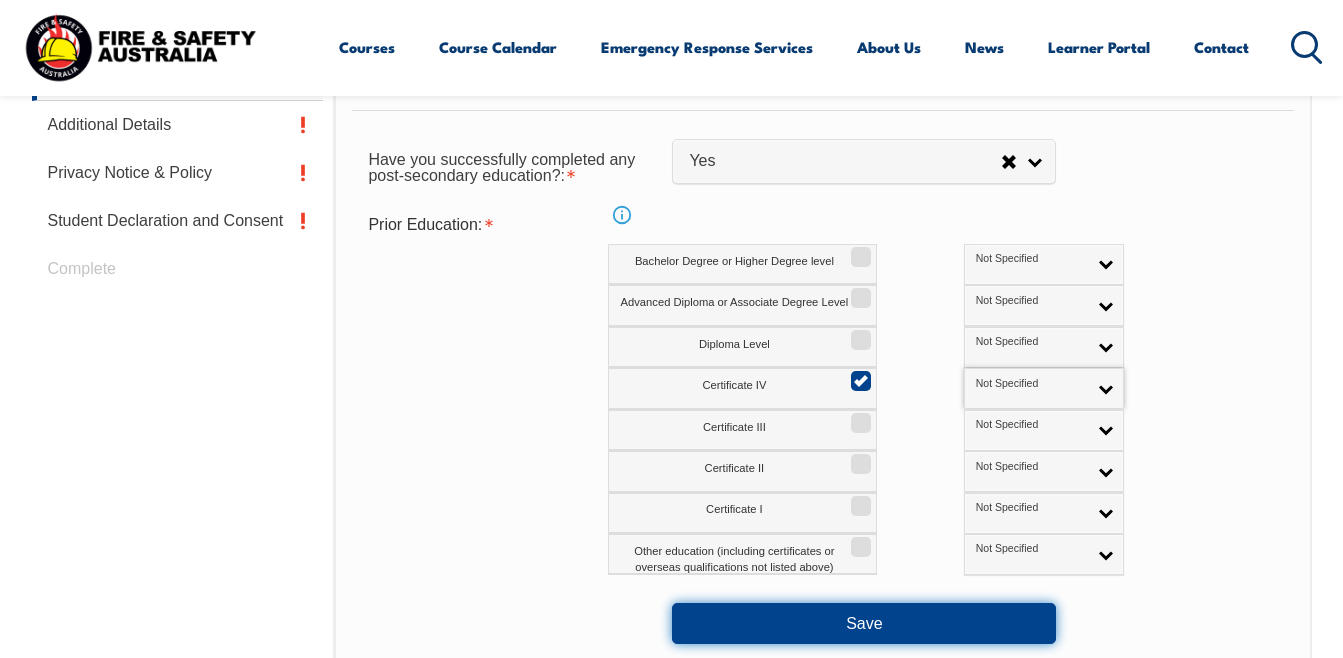 click on "Save" at bounding box center (864, 623) 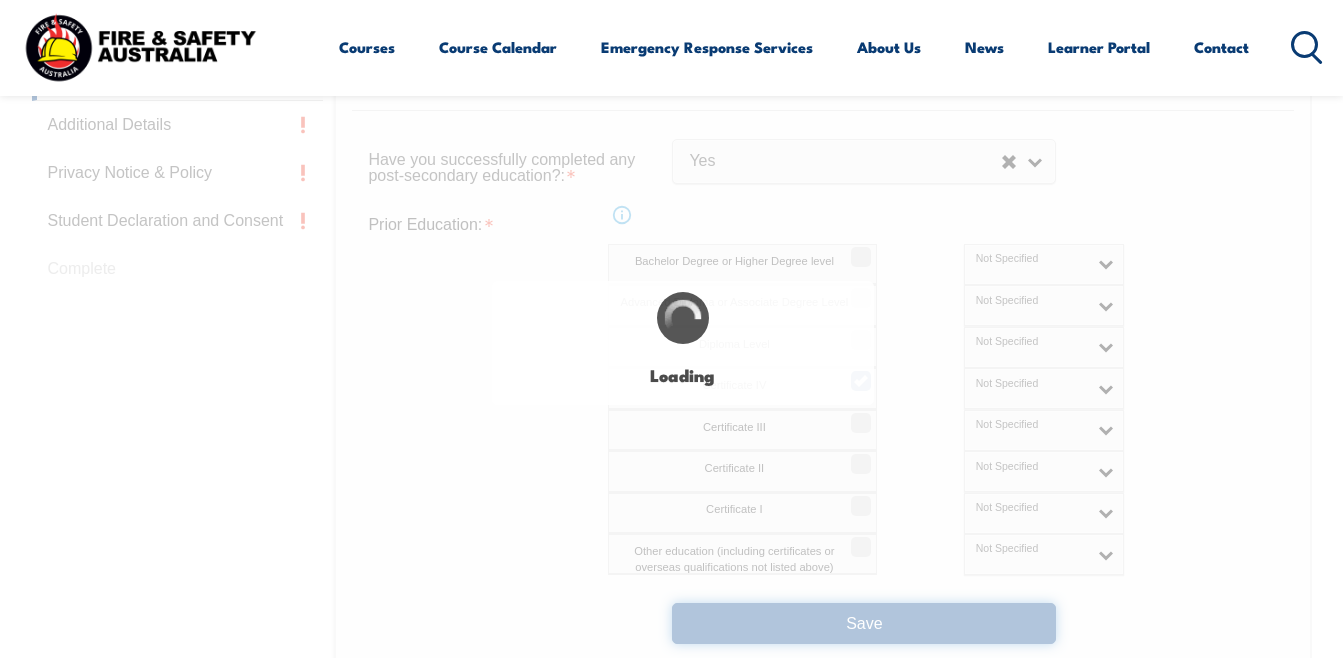 select 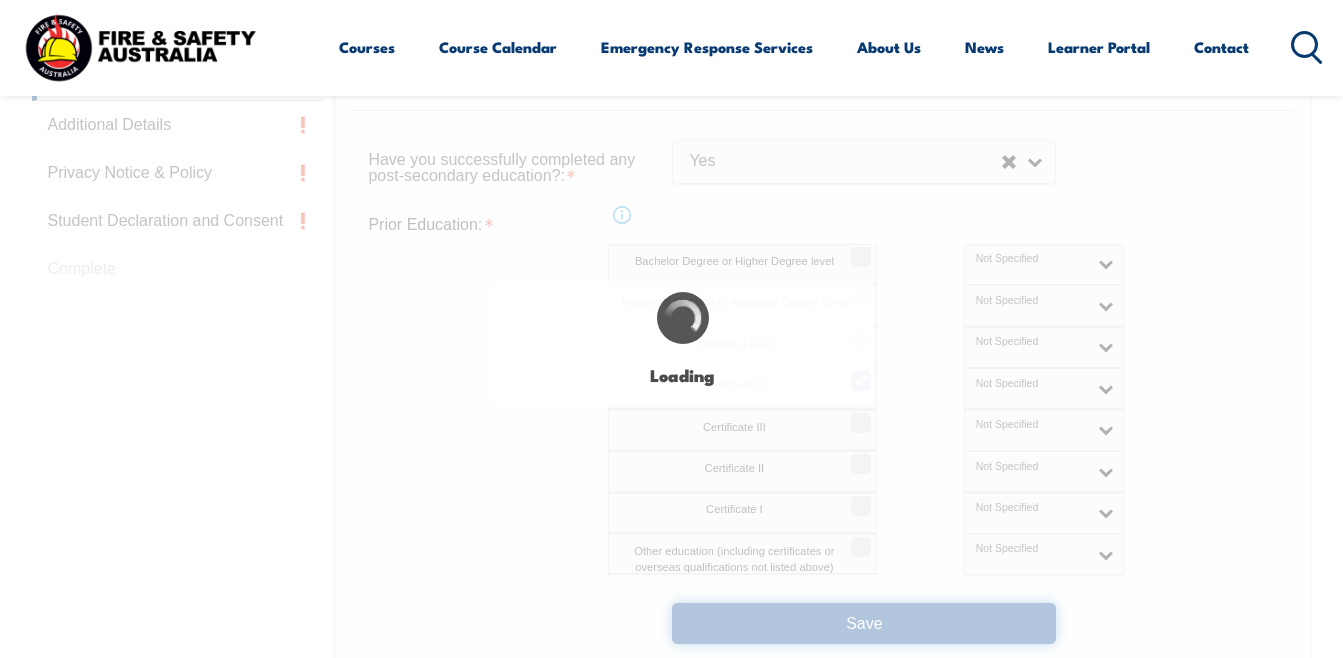 select on "true" 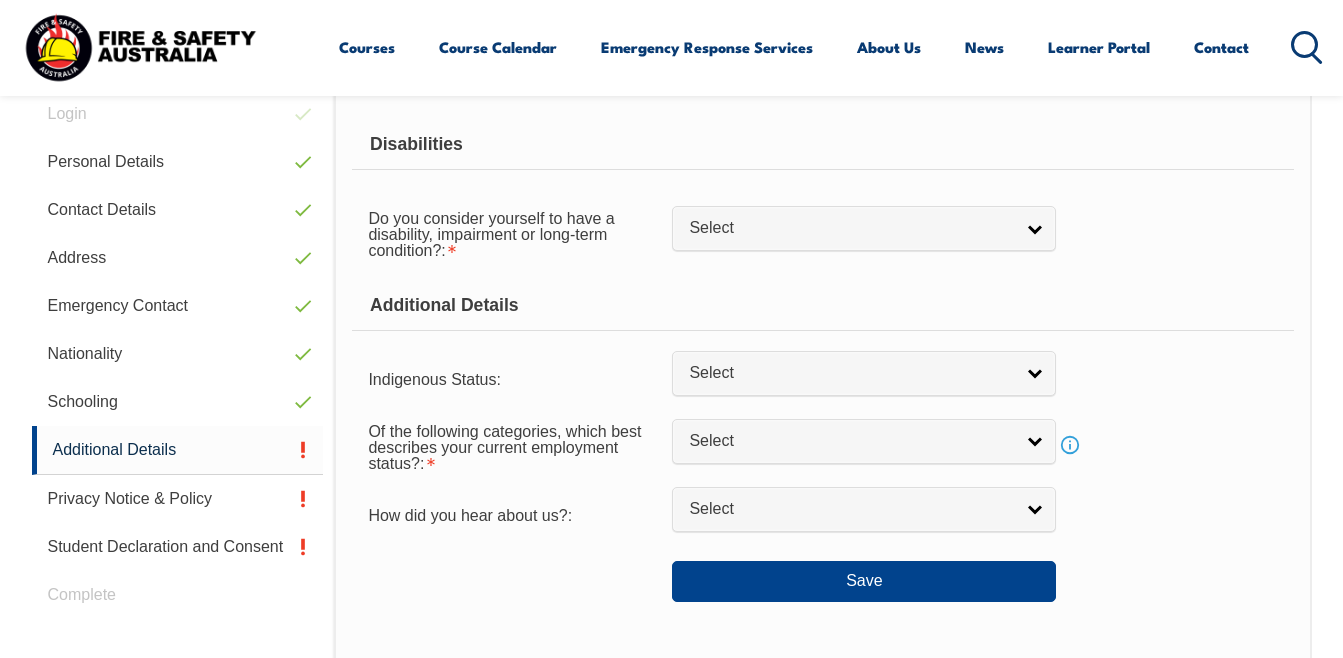 scroll, scrollTop: 485, scrollLeft: 0, axis: vertical 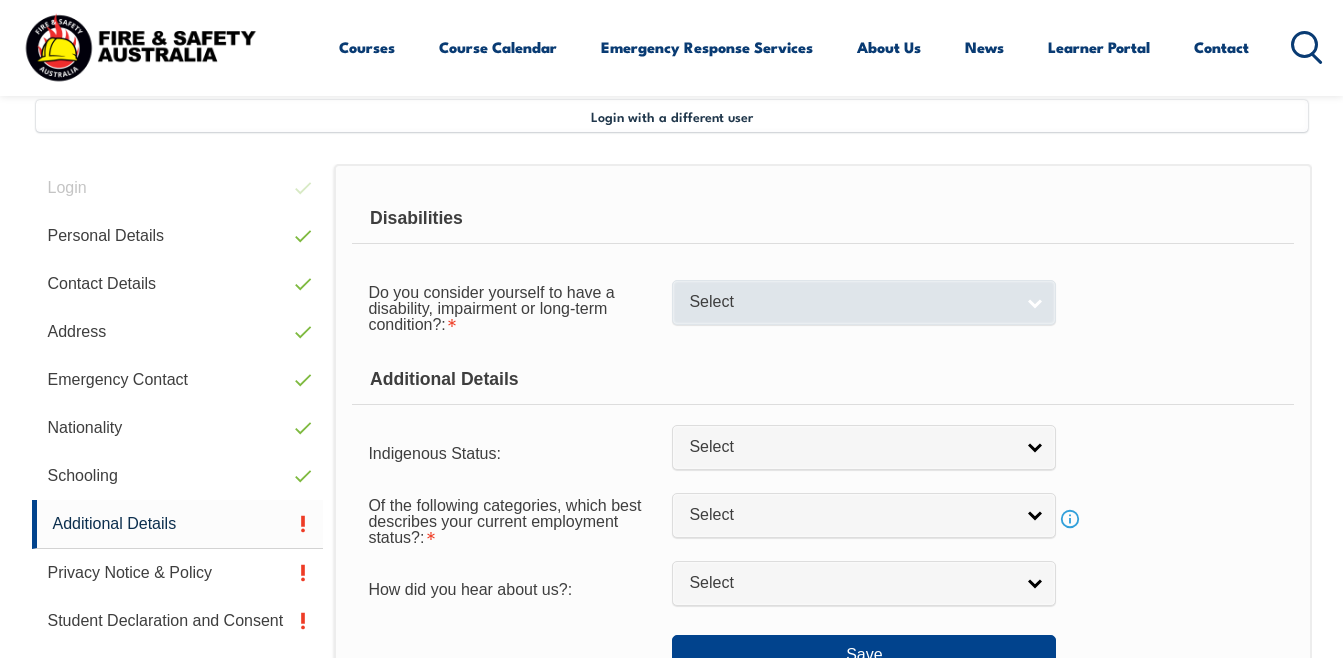 click on "Select" at bounding box center [864, 302] 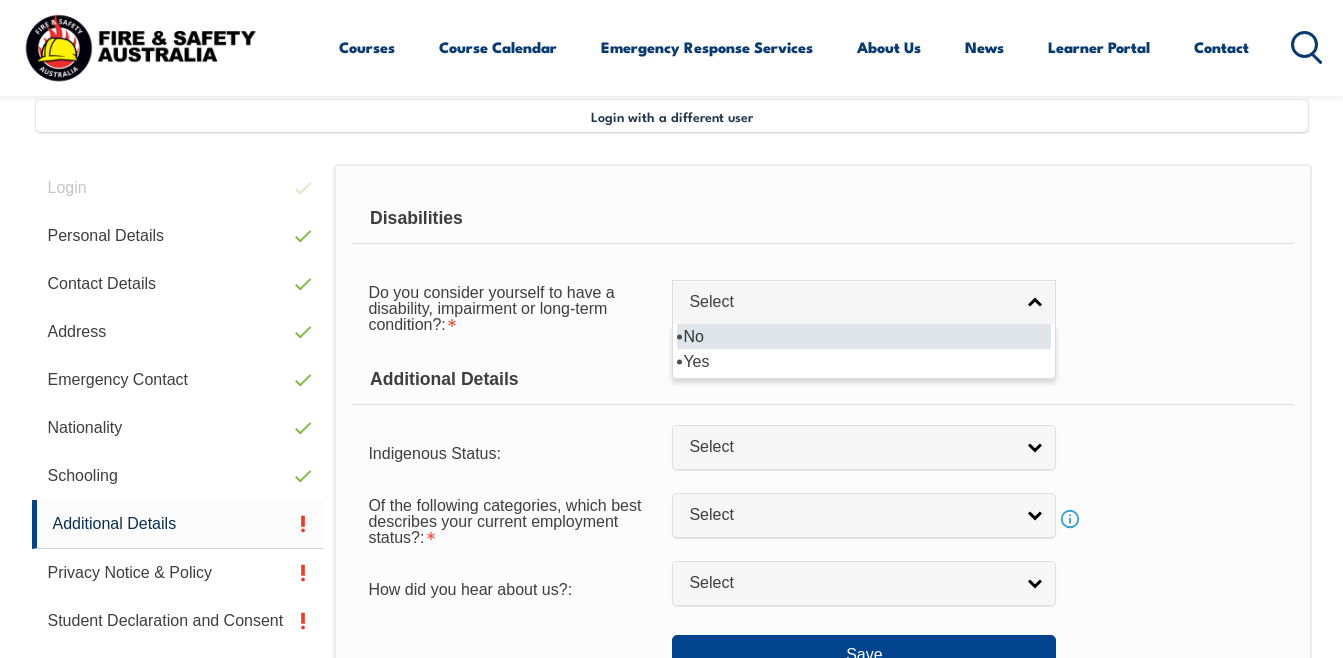 click on "No" at bounding box center (864, 336) 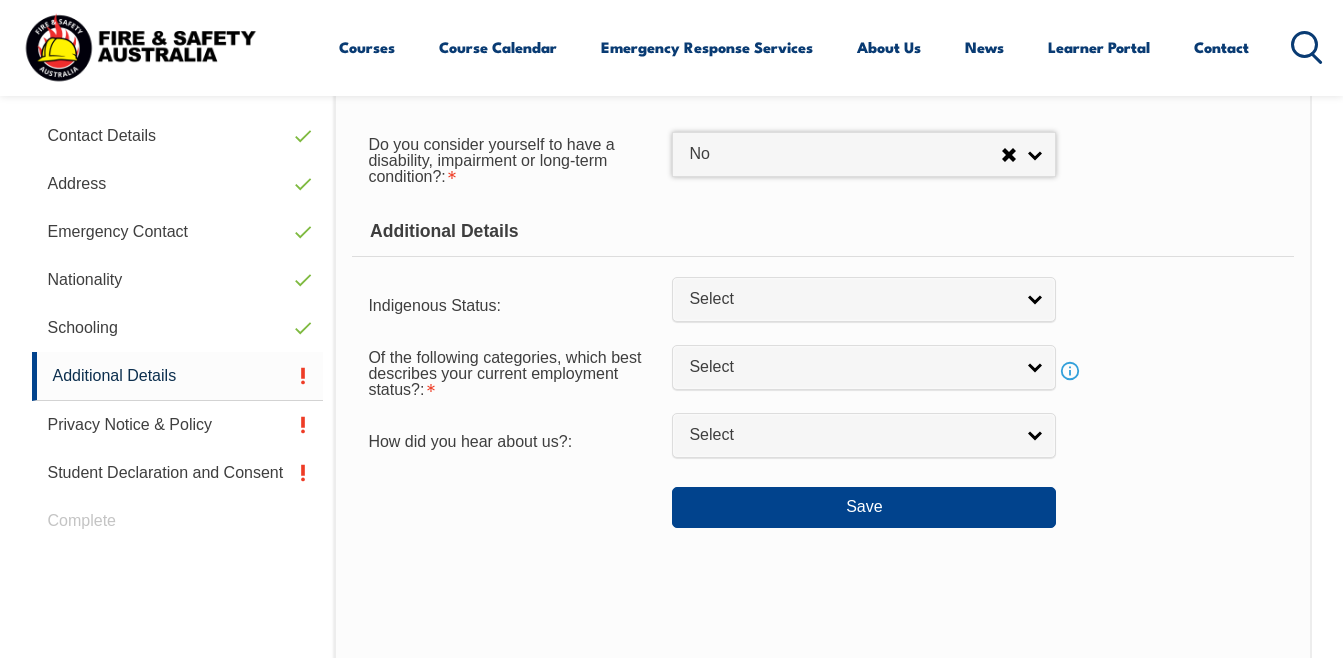 scroll, scrollTop: 685, scrollLeft: 0, axis: vertical 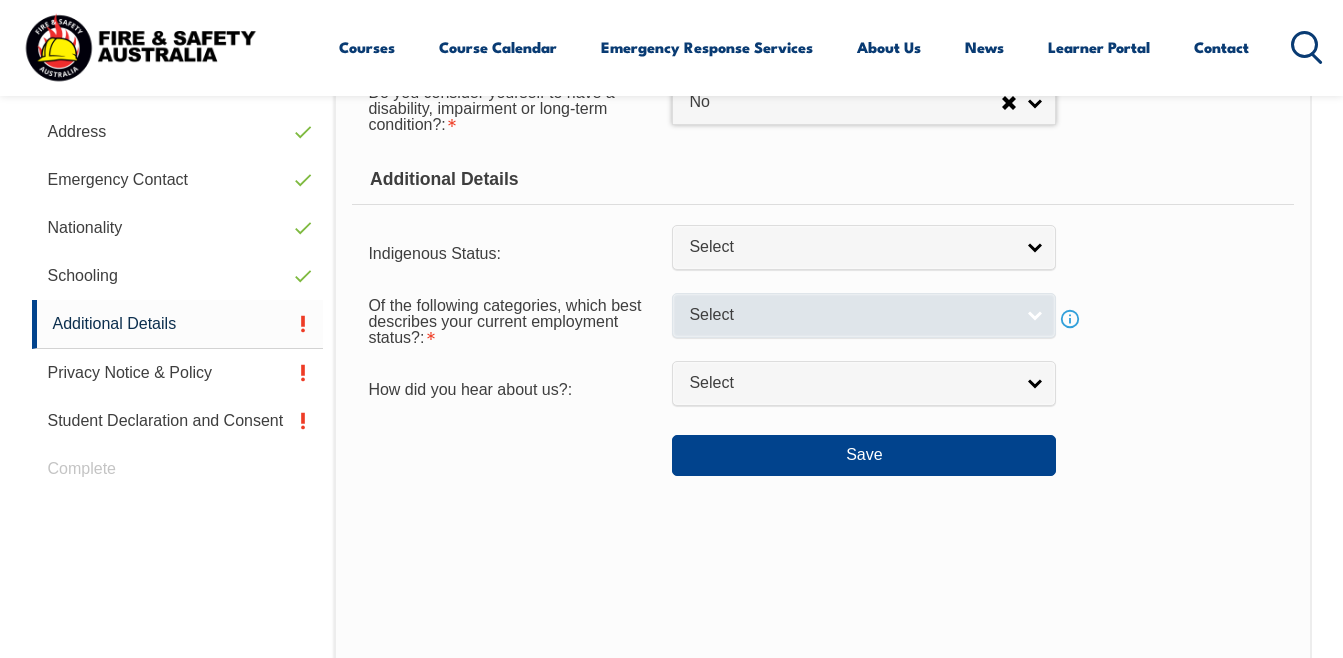 click on "Select" at bounding box center (864, 315) 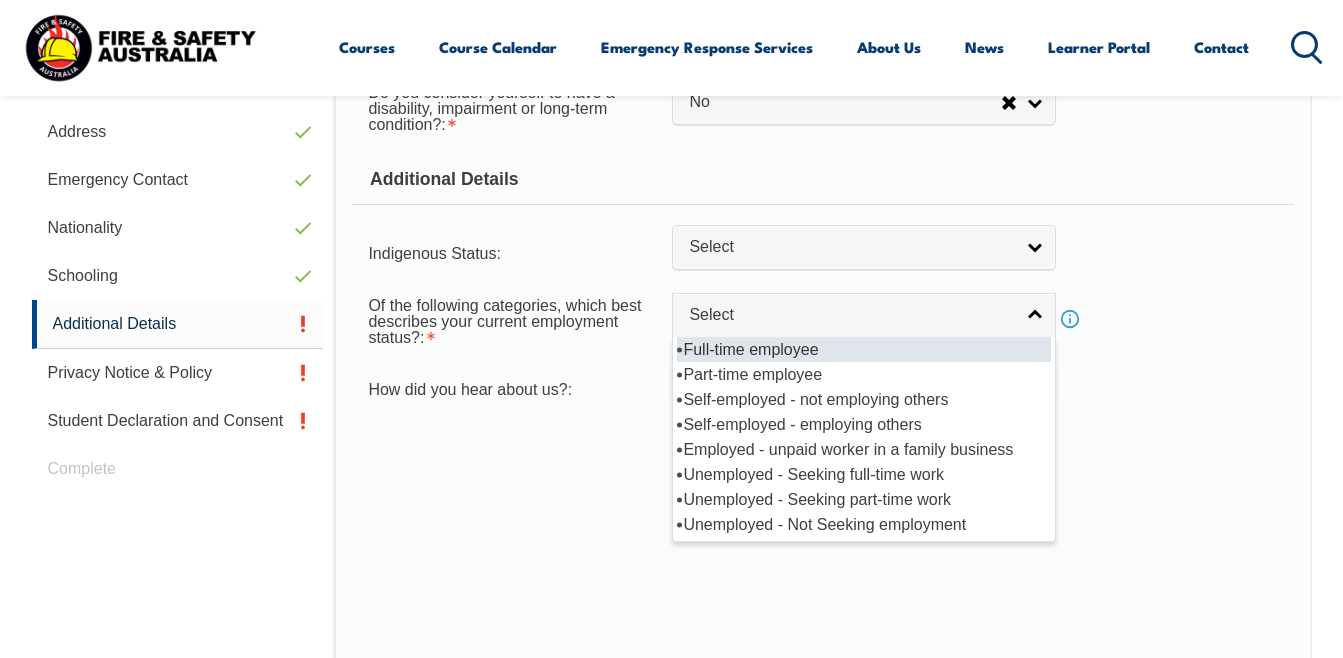 click on "Full-time employee" at bounding box center (864, 349) 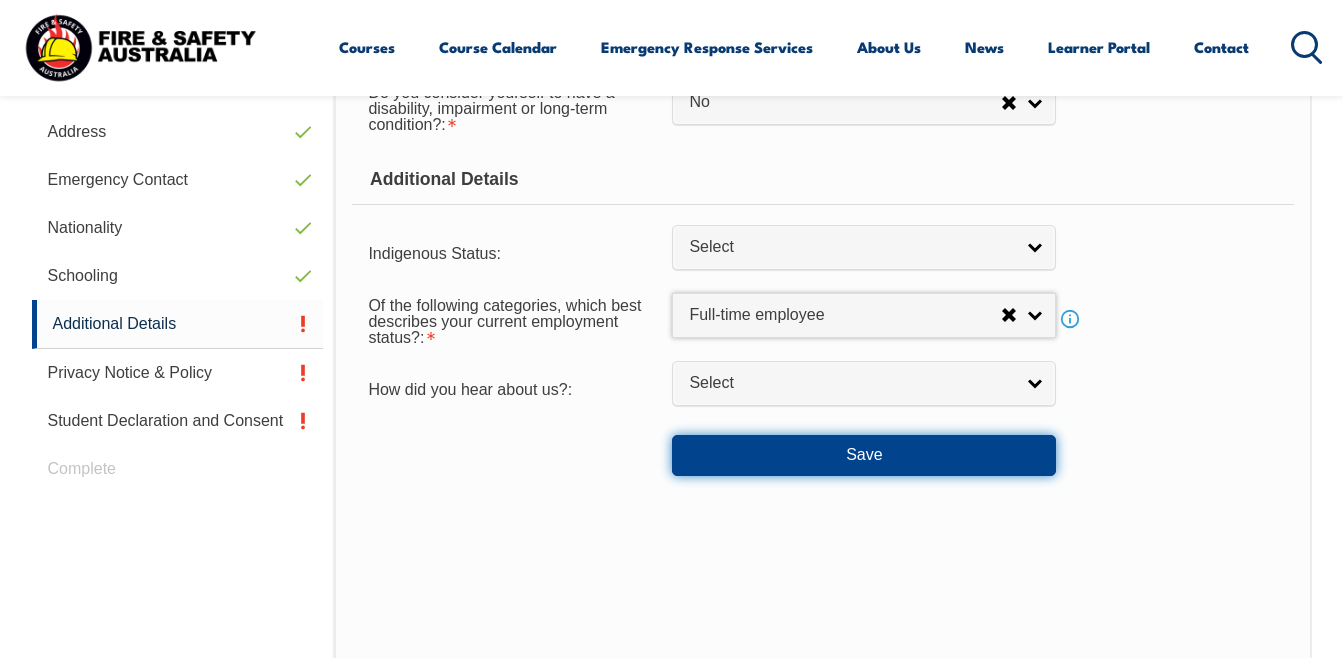 click on "Save" at bounding box center [864, 455] 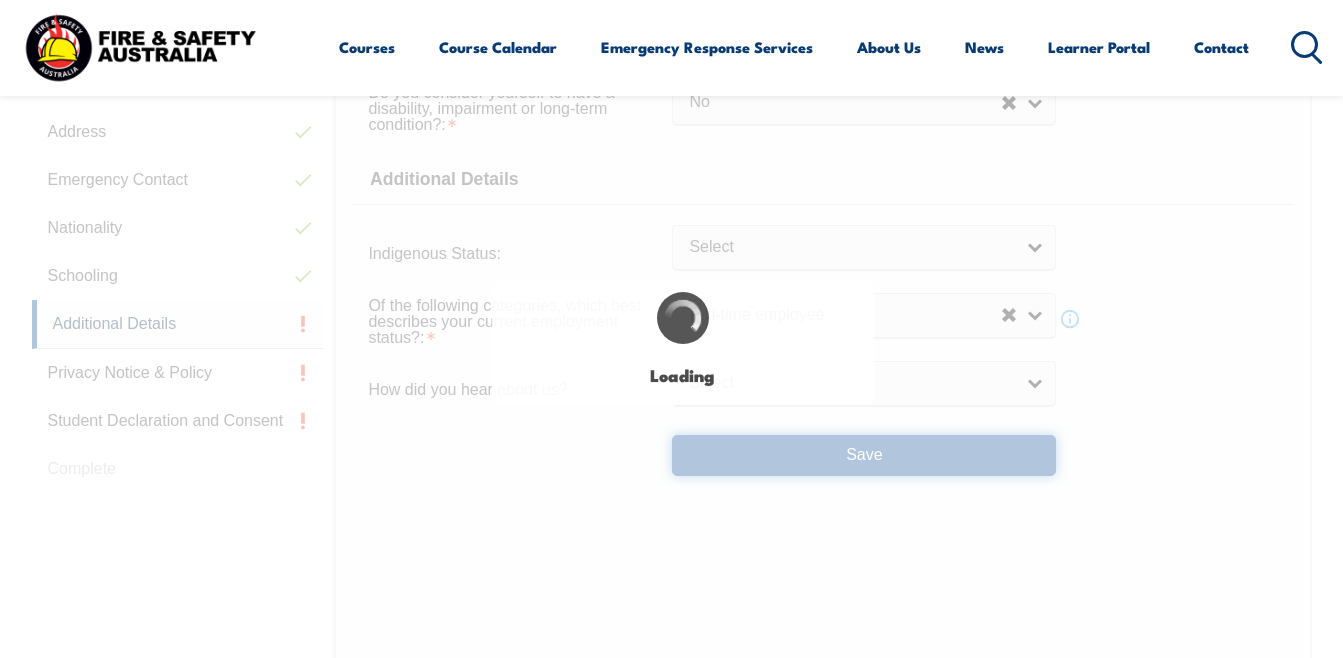 select on "false" 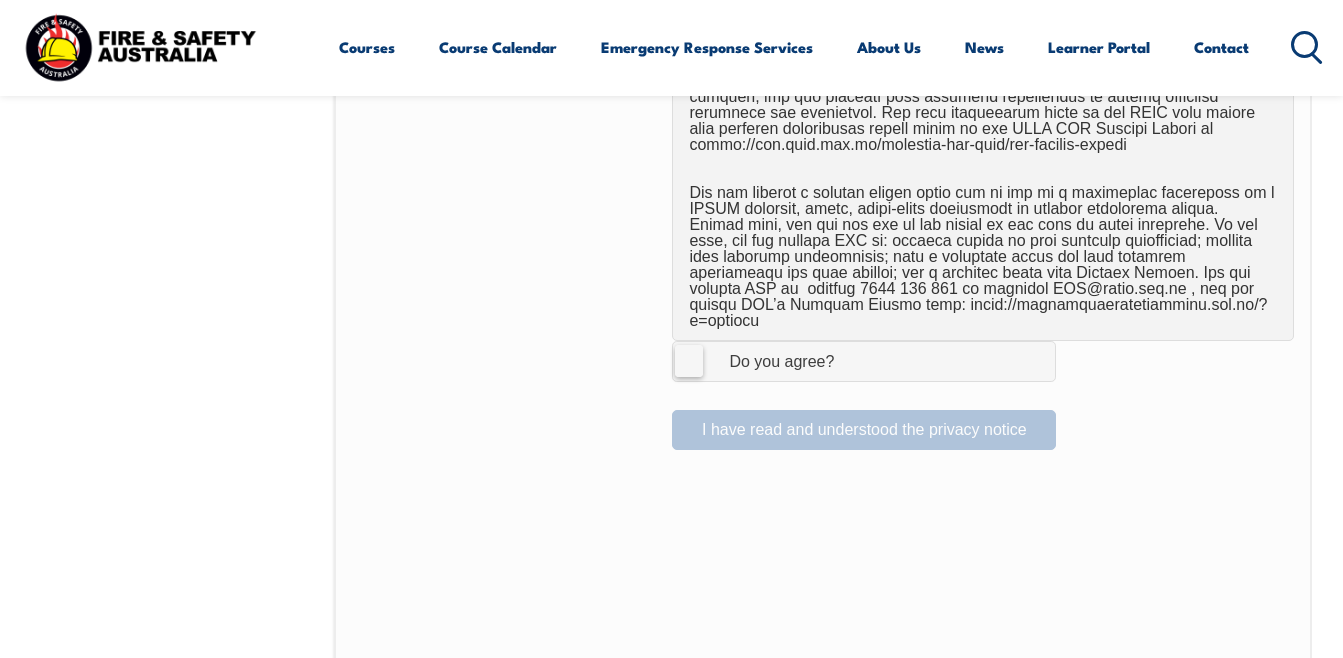 scroll, scrollTop: 1485, scrollLeft: 0, axis: vertical 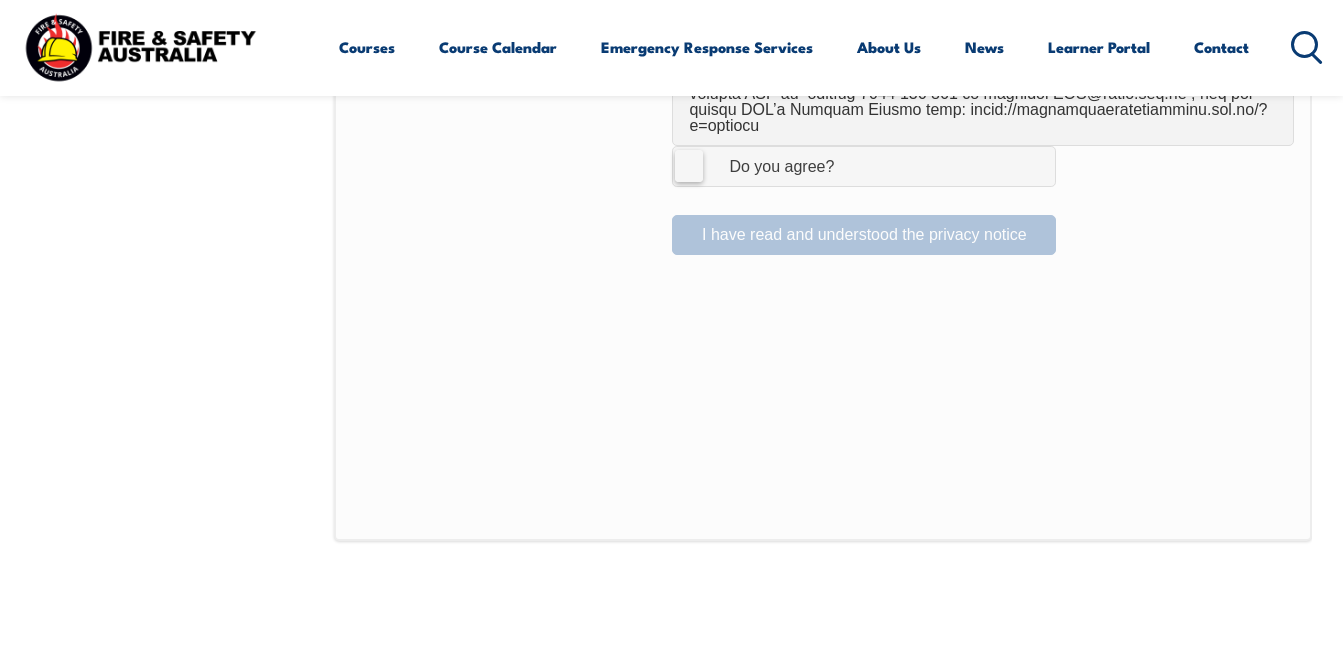 click on "I Agree Do you agree?" at bounding box center [761, 166] 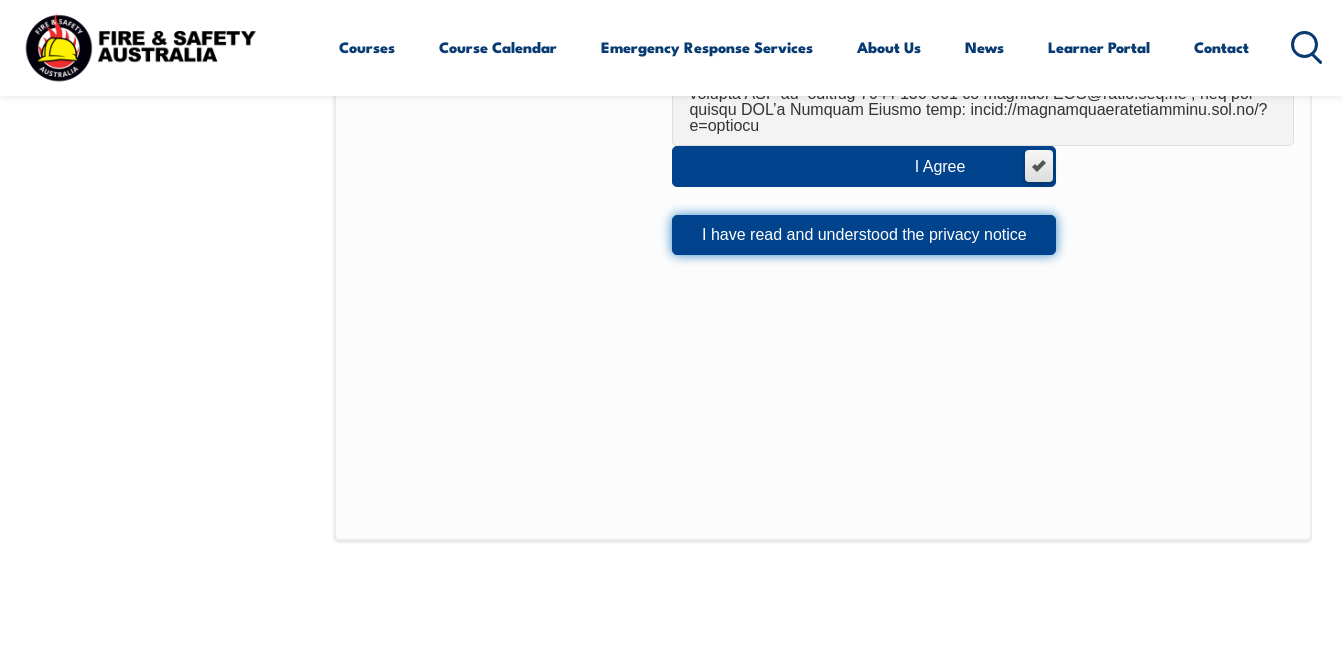 click on "I have read and understood the privacy notice" at bounding box center [864, 235] 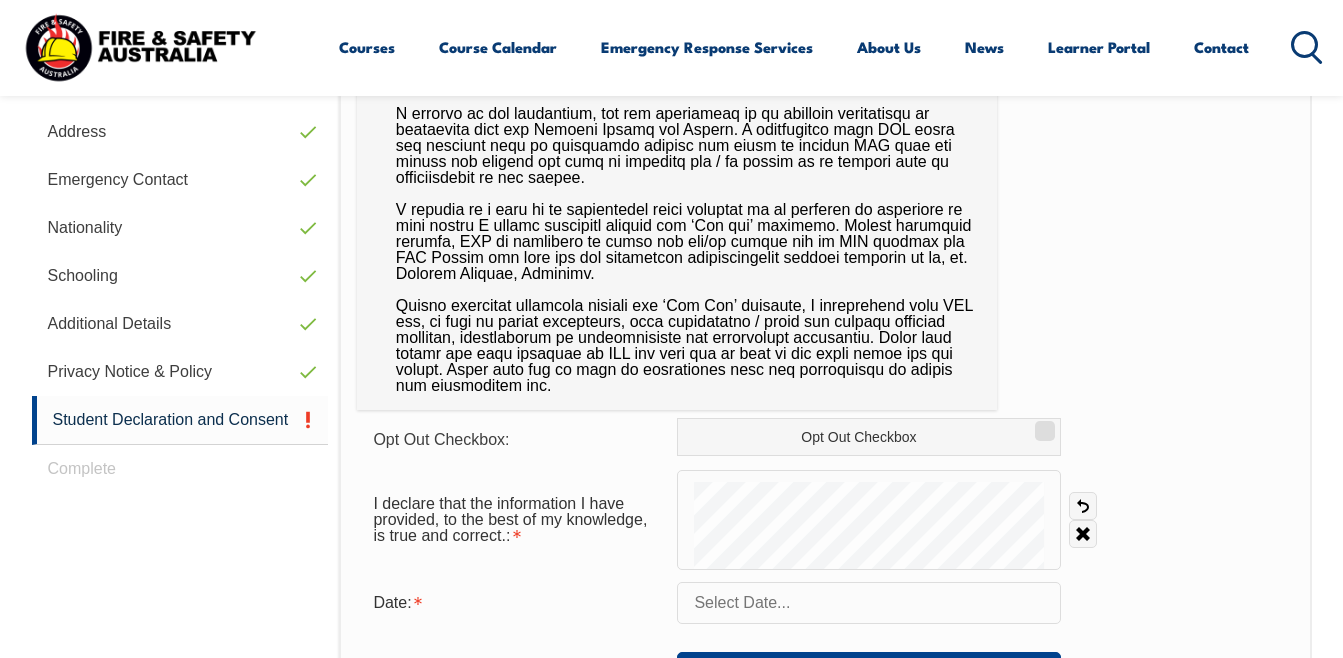 scroll, scrollTop: 785, scrollLeft: 0, axis: vertical 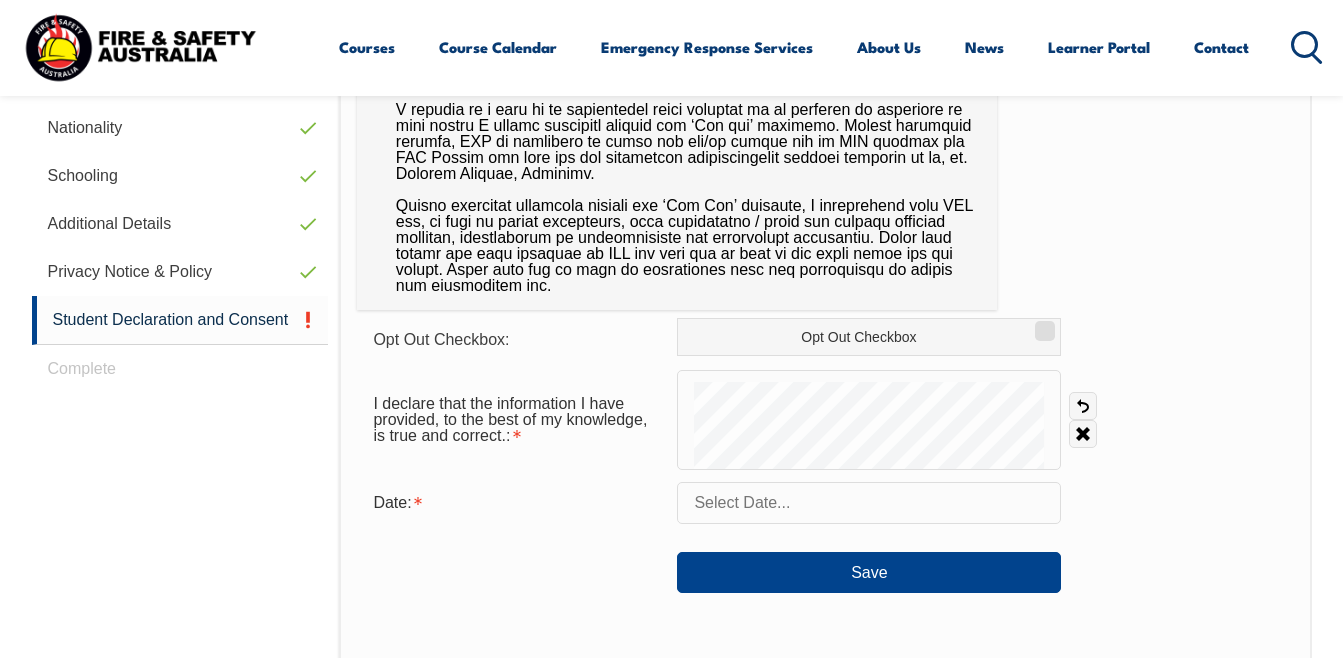 click at bounding box center [869, 503] 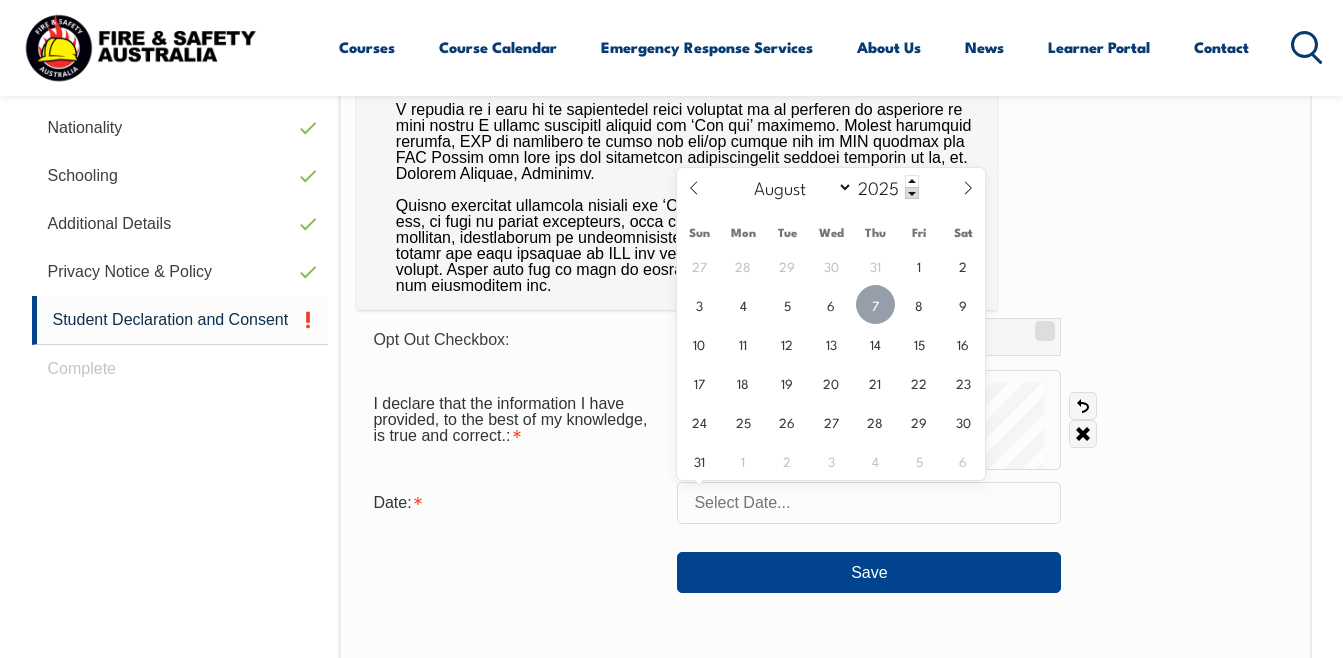 click on "7" at bounding box center [875, 304] 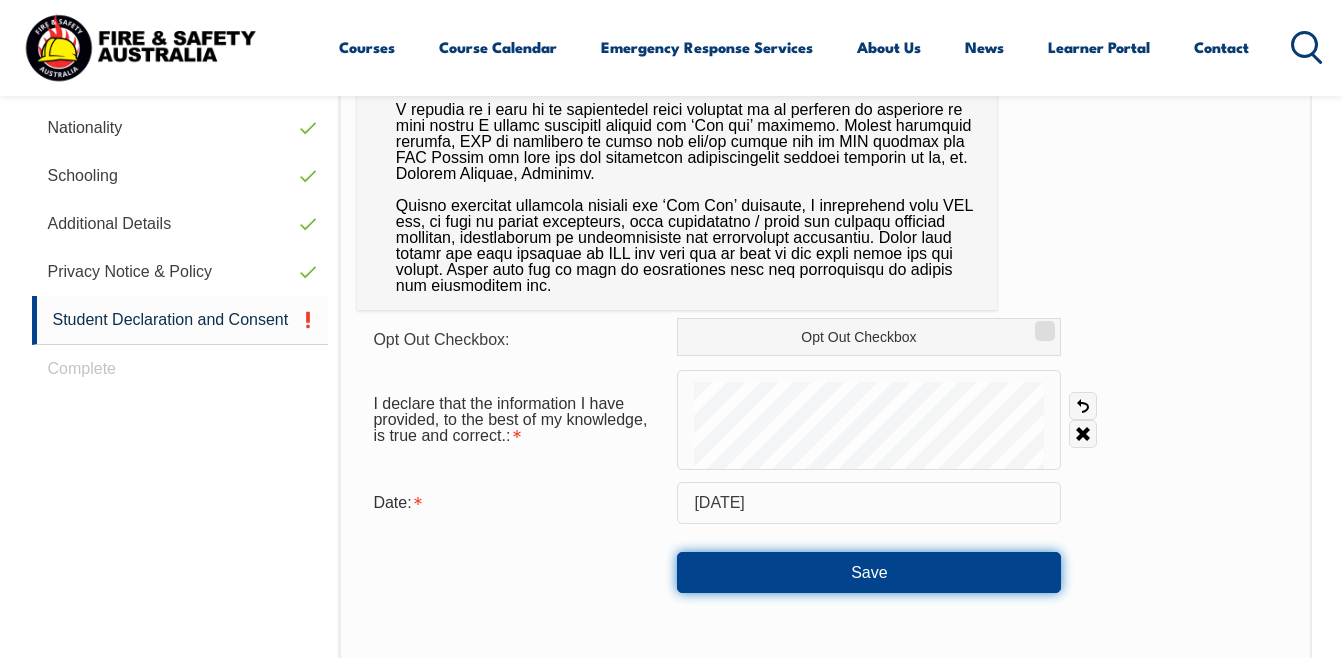 click on "Save" at bounding box center (869, 572) 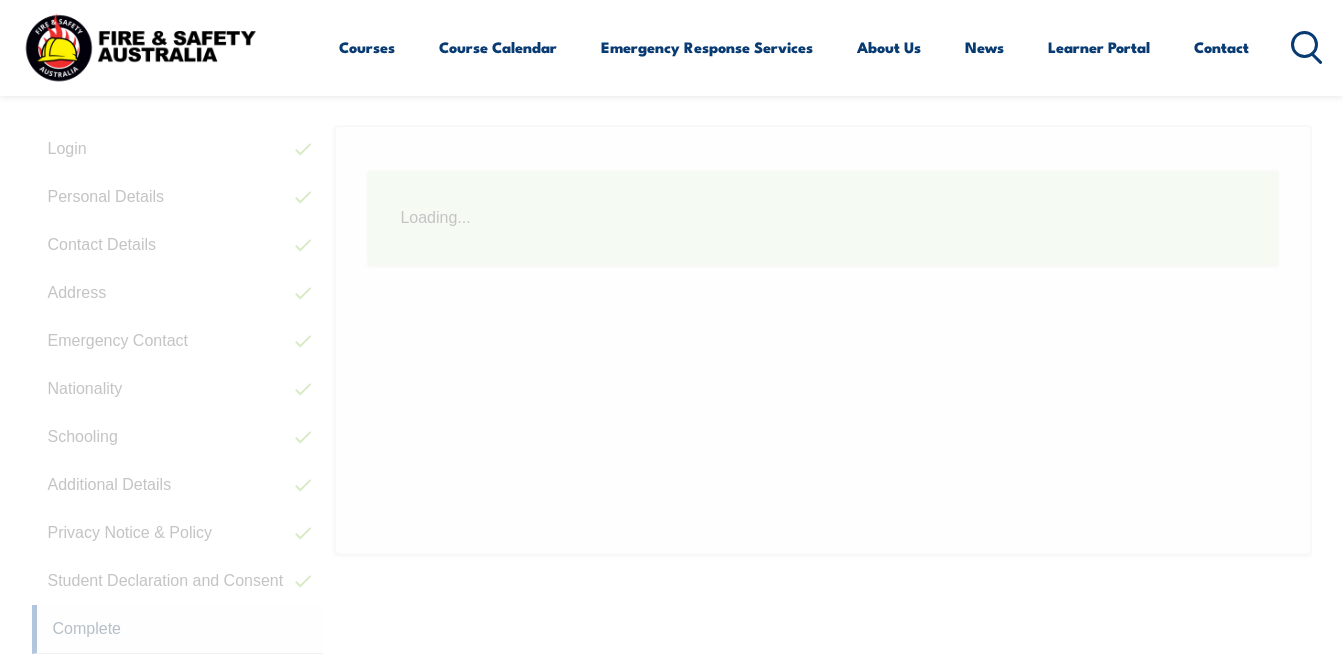 scroll, scrollTop: 485, scrollLeft: 0, axis: vertical 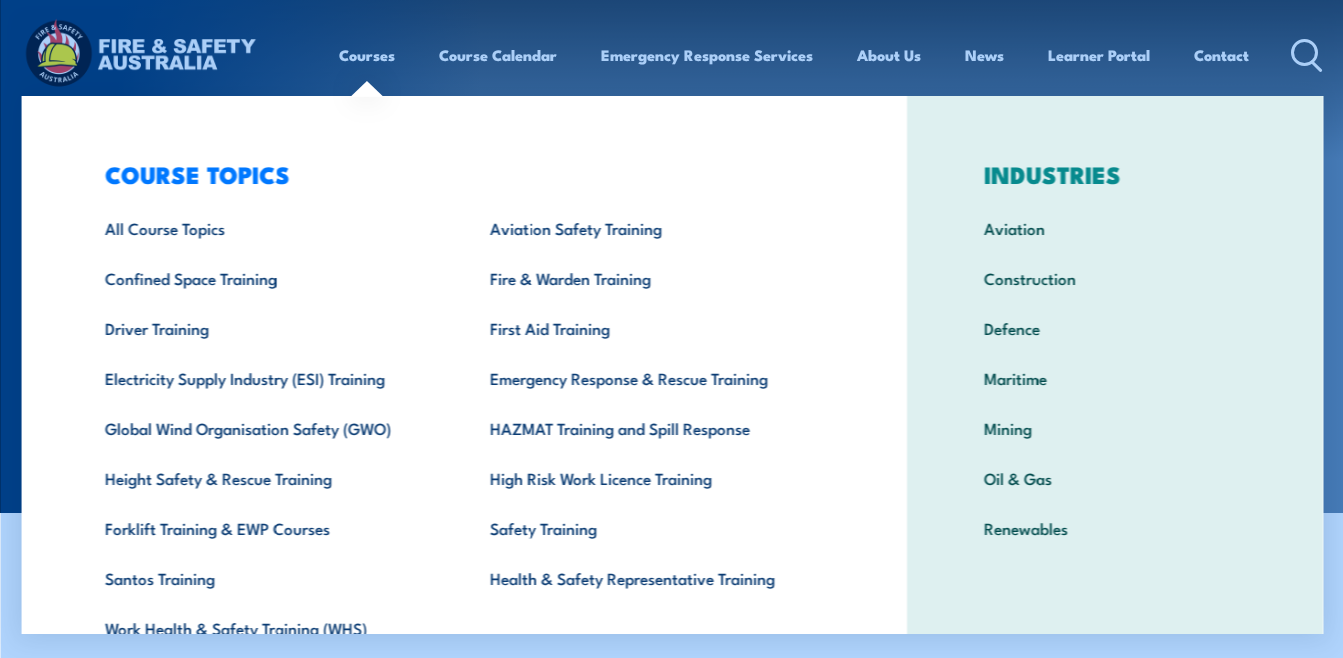 click on "Courses" at bounding box center [367, 55] 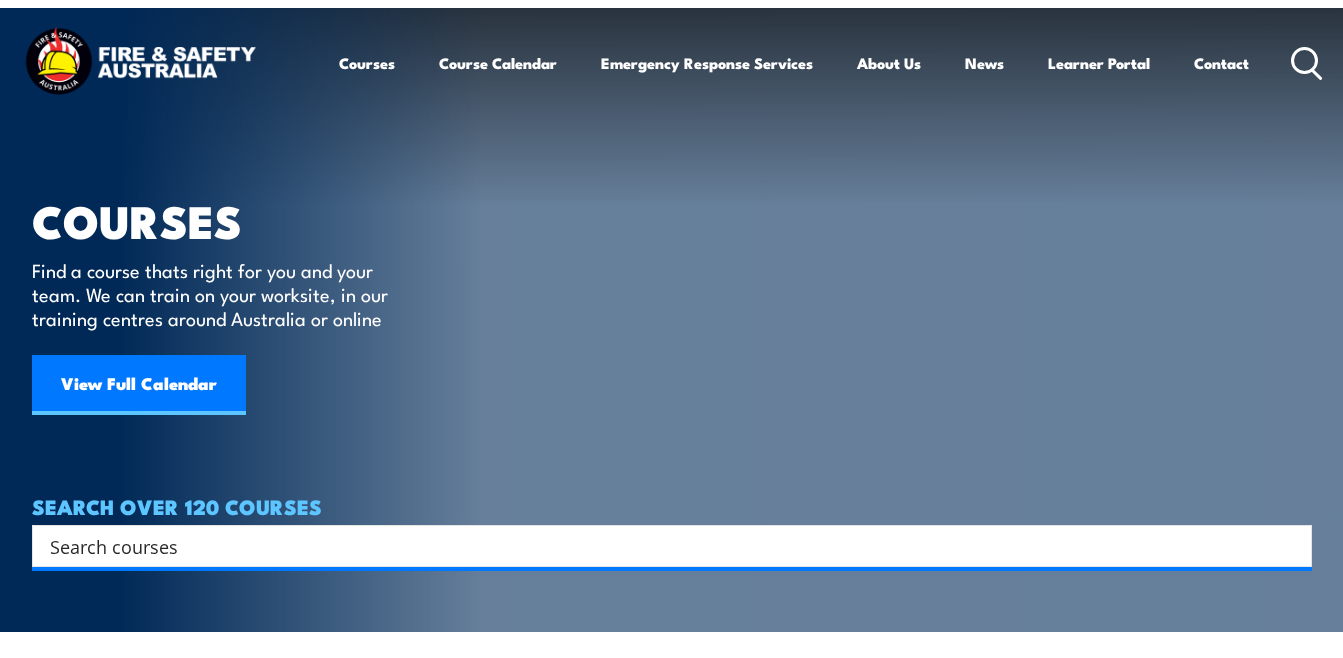scroll, scrollTop: 0, scrollLeft: 0, axis: both 